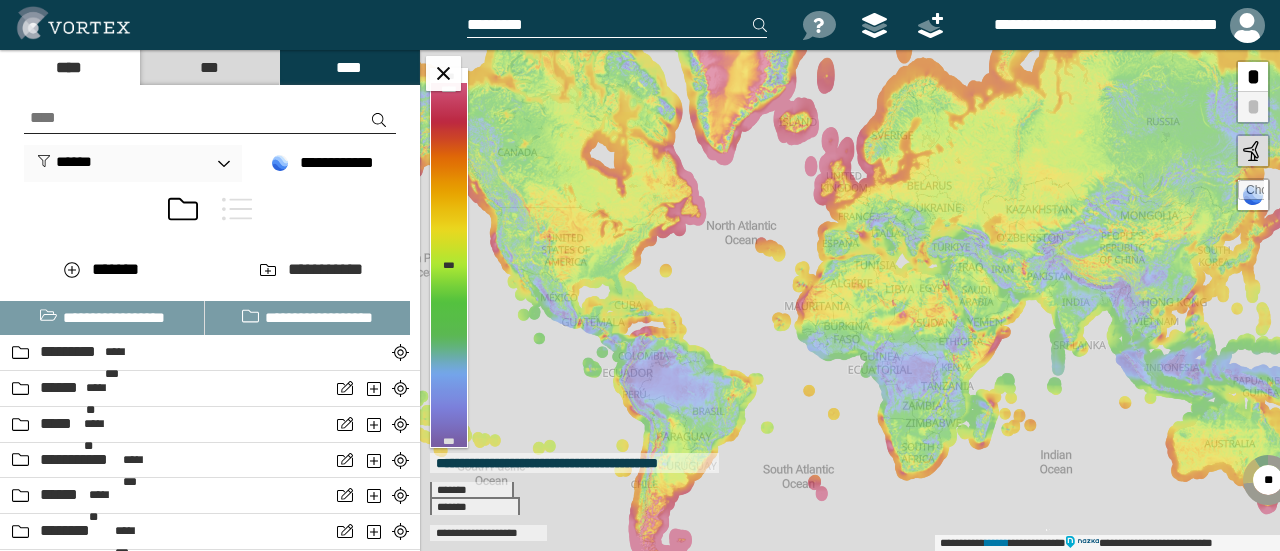 scroll, scrollTop: 0, scrollLeft: 0, axis: both 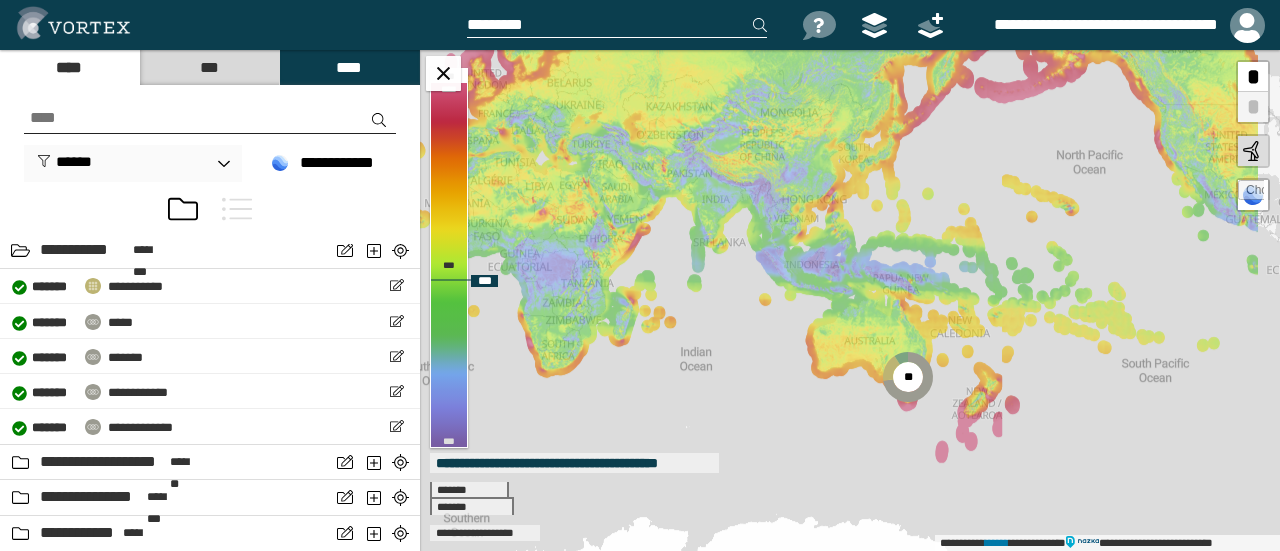 drag, startPoint x: 1050, startPoint y: 388, endPoint x: 690, endPoint y: 284, distance: 374.72122 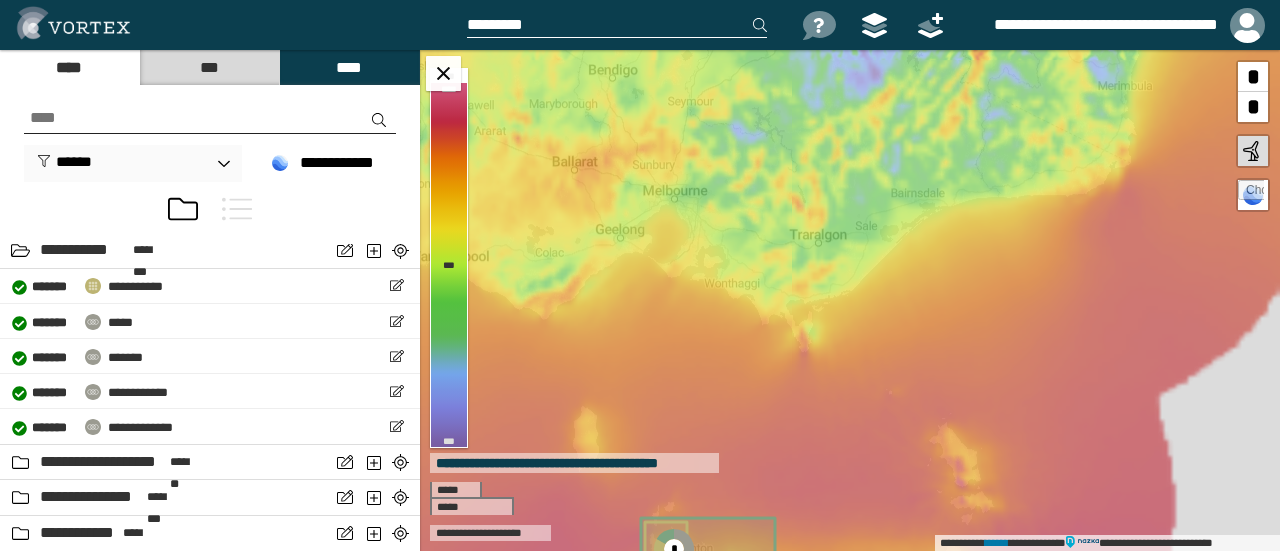 drag, startPoint x: 930, startPoint y: 234, endPoint x: 880, endPoint y: 433, distance: 205.18529 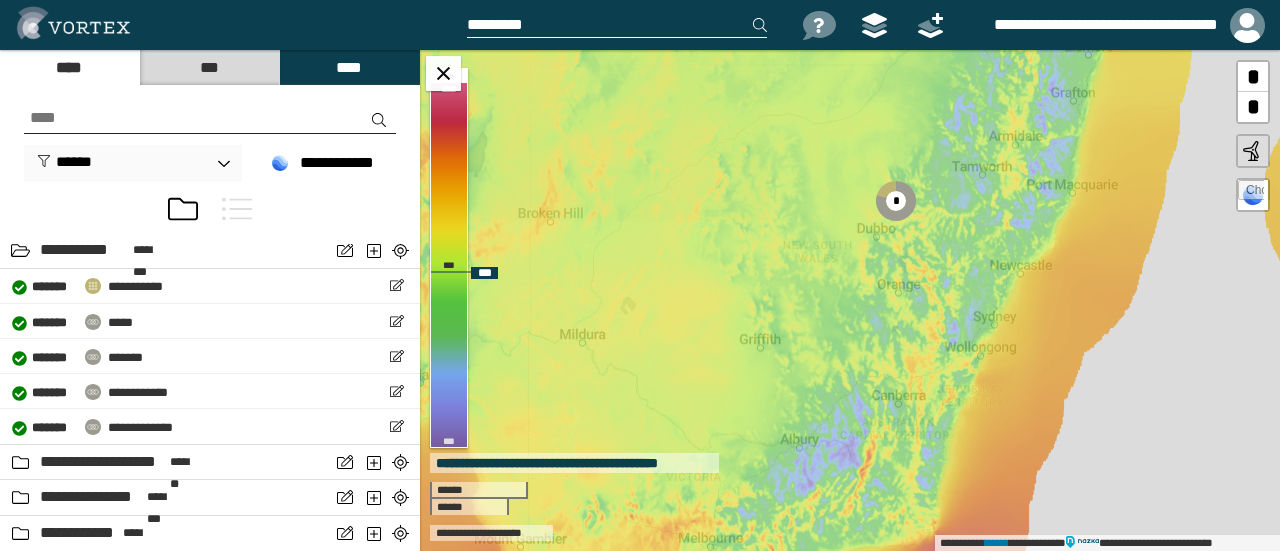 drag, startPoint x: 986, startPoint y: 267, endPoint x: 891, endPoint y: 439, distance: 196.49173 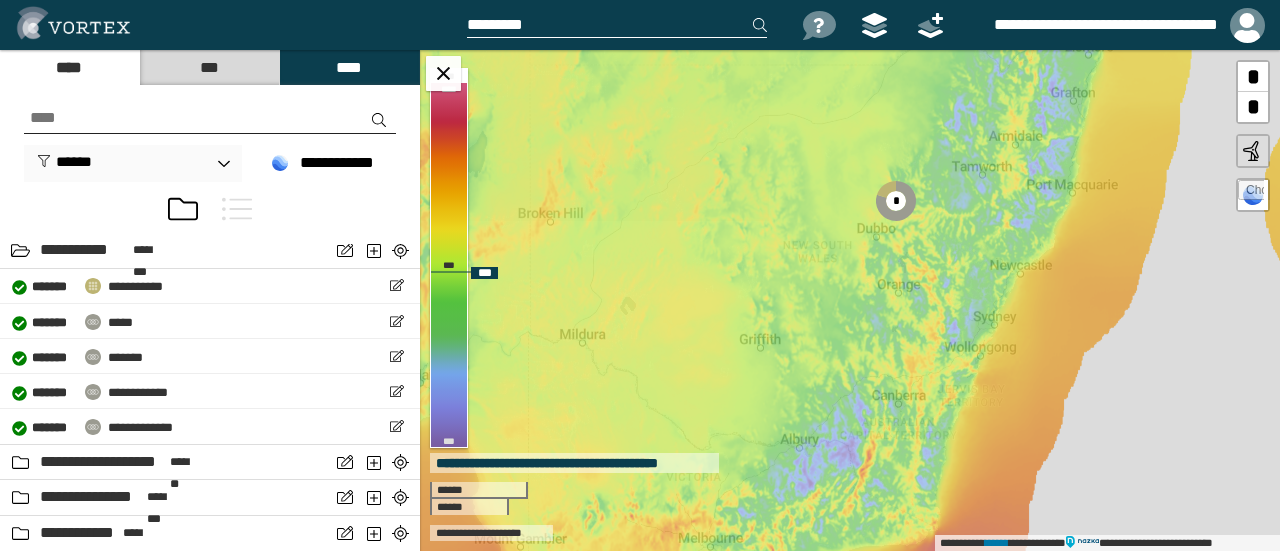 click on "**********" at bounding box center (850, 300) 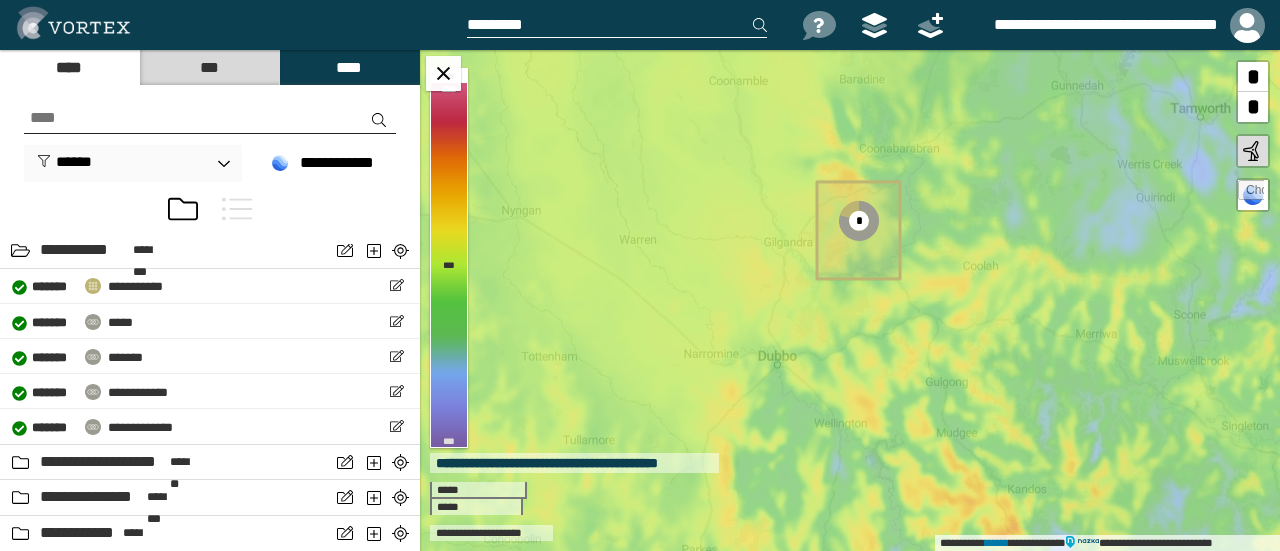 drag, startPoint x: 944, startPoint y: 224, endPoint x: 937, endPoint y: 403, distance: 179.13683 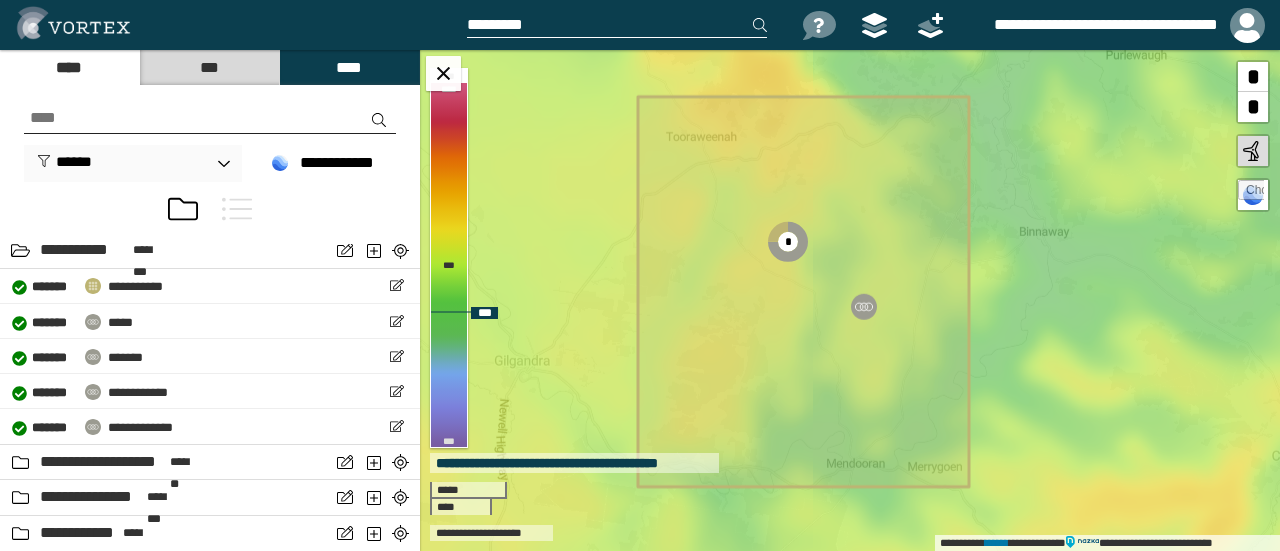 drag, startPoint x: 1044, startPoint y: 265, endPoint x: 1054, endPoint y: 223, distance: 43.174065 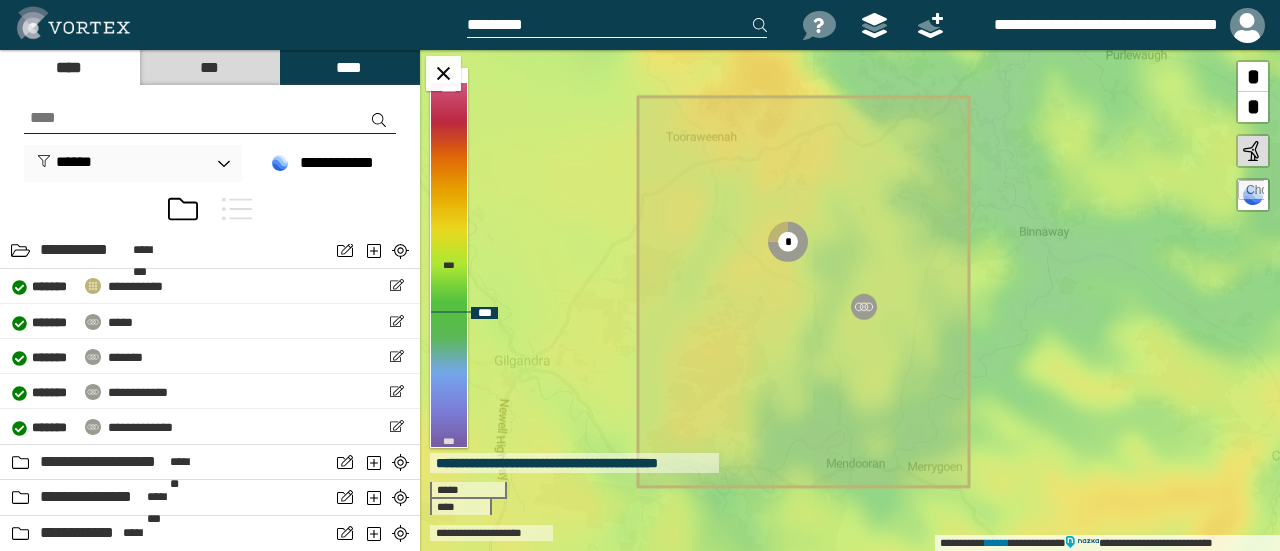 click on "**********" at bounding box center [850, 300] 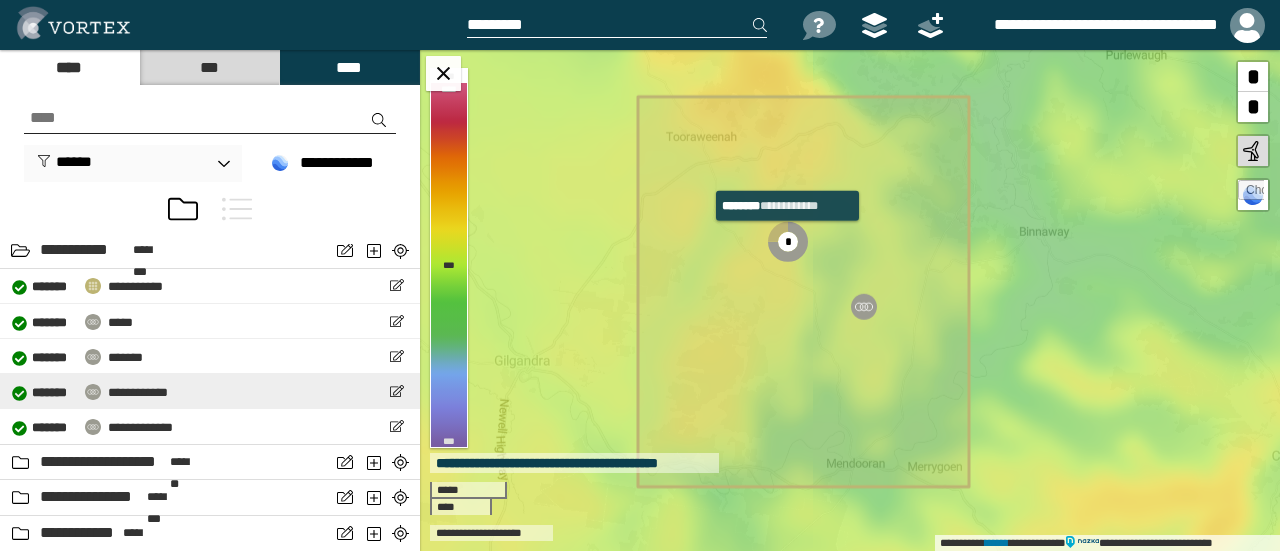 click on "**********" at bounding box center (90, 391) 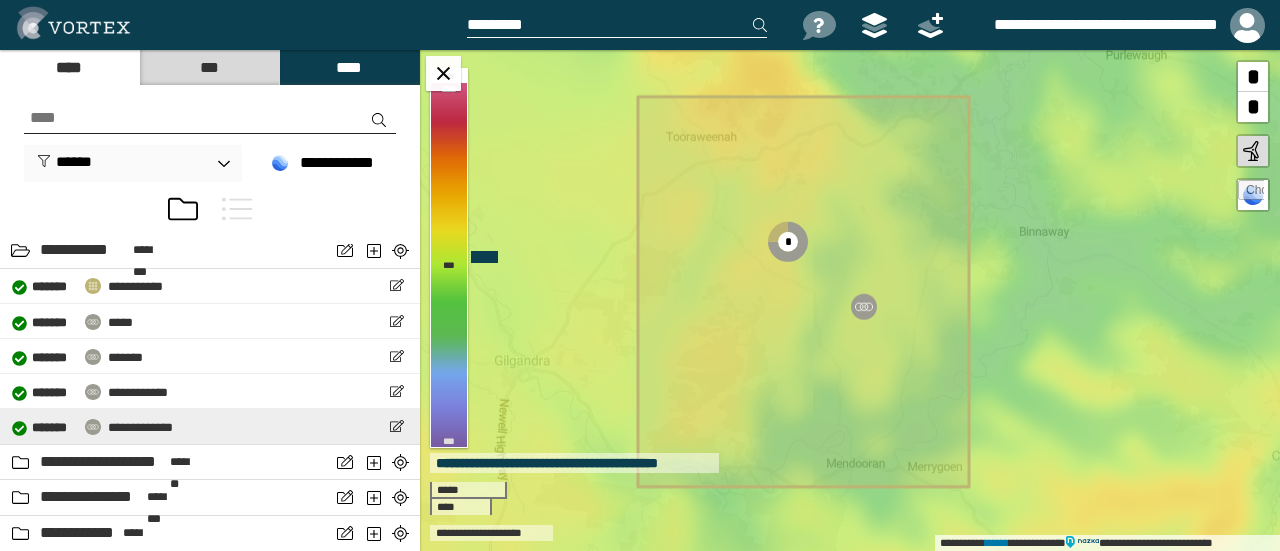 select on "*****" 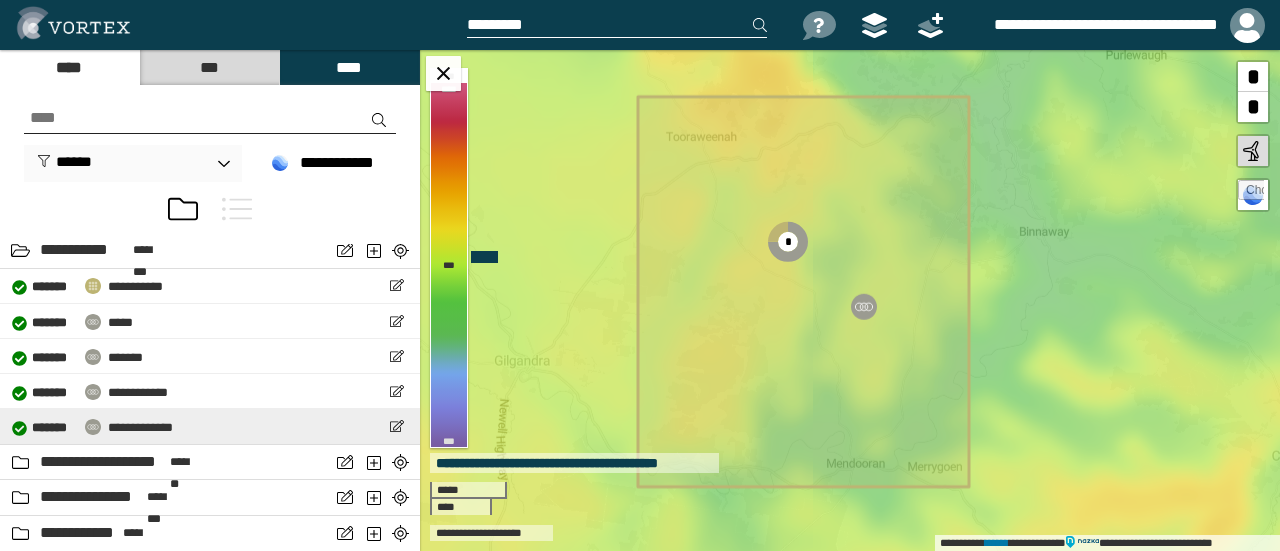 select on "**" 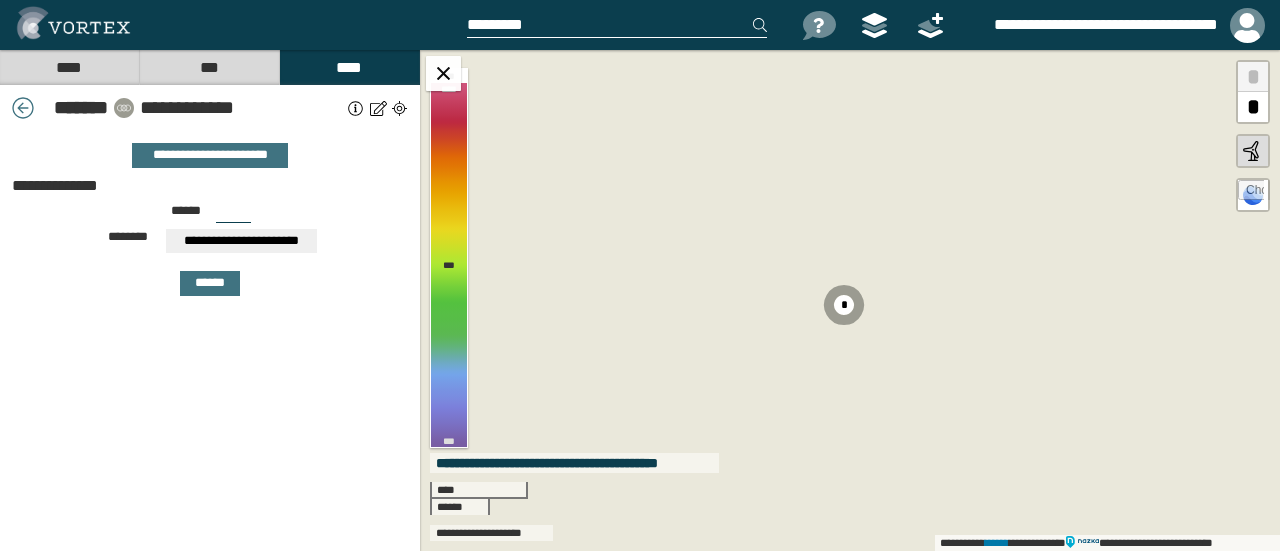 drag, startPoint x: 222, startPoint y: 210, endPoint x: 243, endPoint y: 210, distance: 21 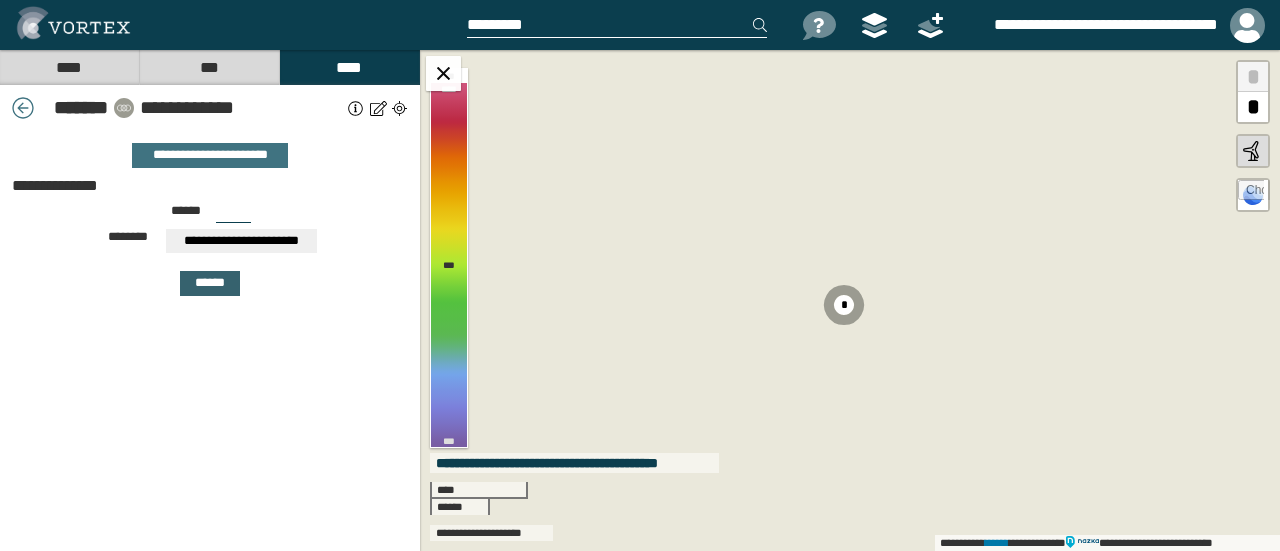 click on "******" at bounding box center (210, 283) 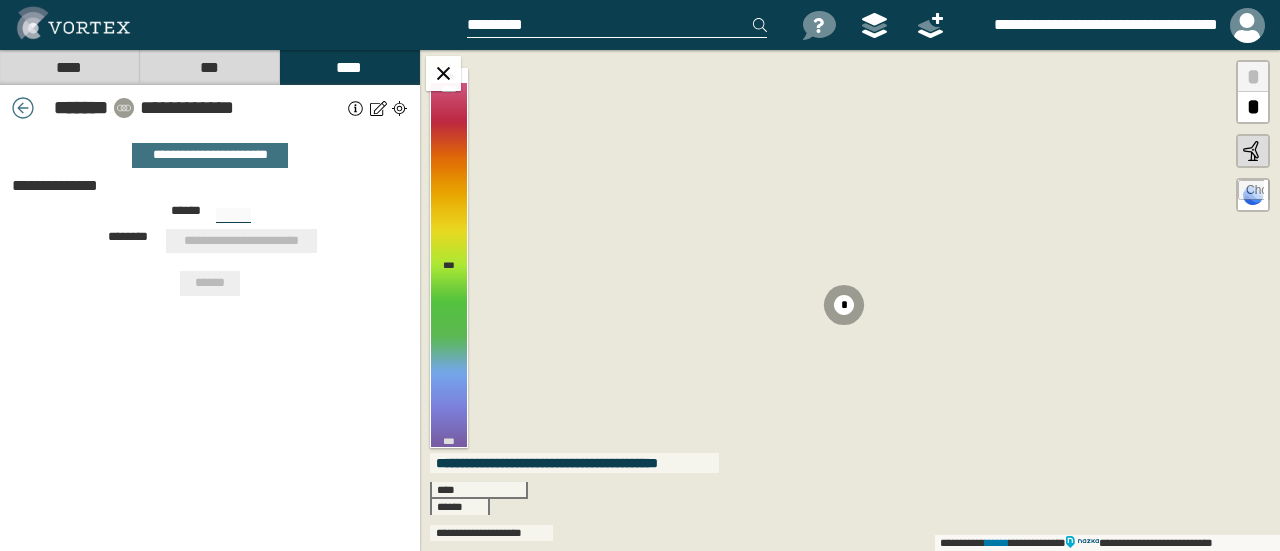 type on "***" 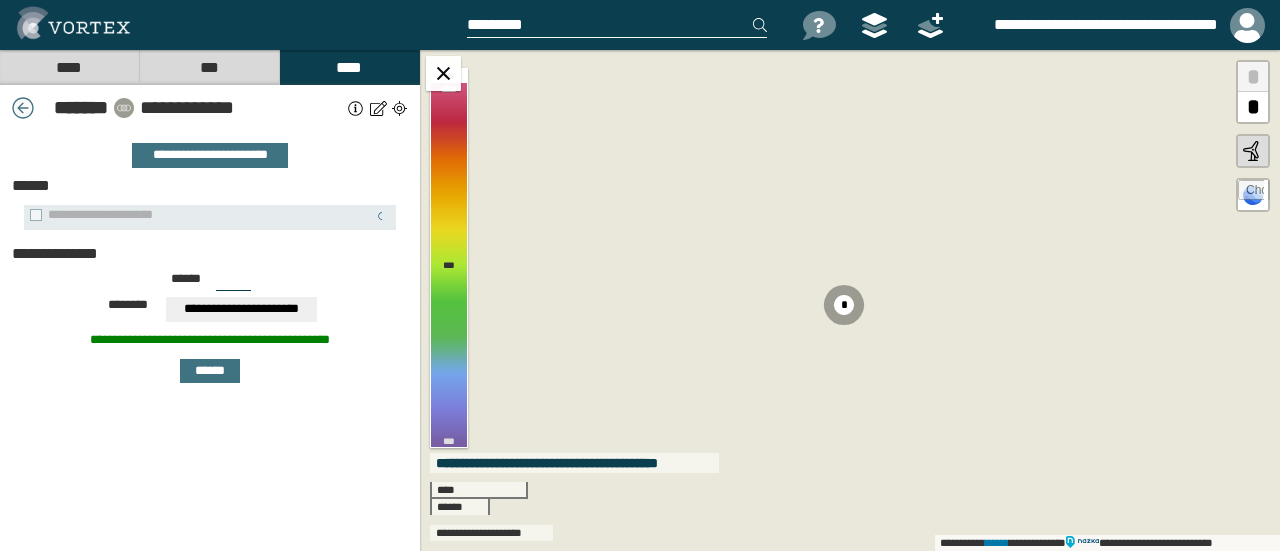 click at bounding box center [23, 108] 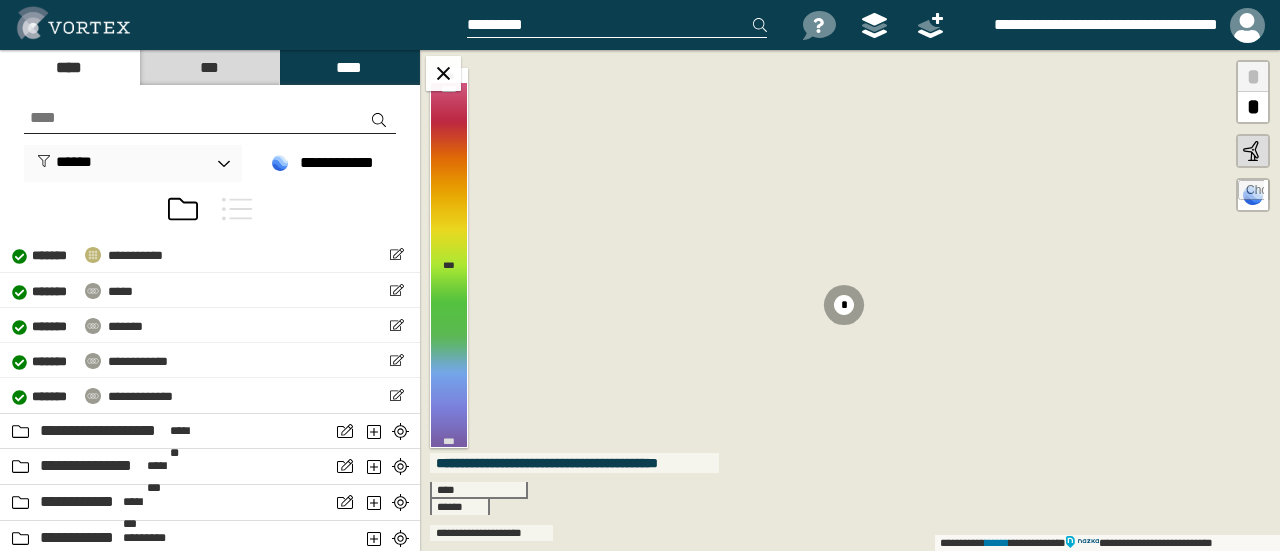 scroll, scrollTop: 634, scrollLeft: 0, axis: vertical 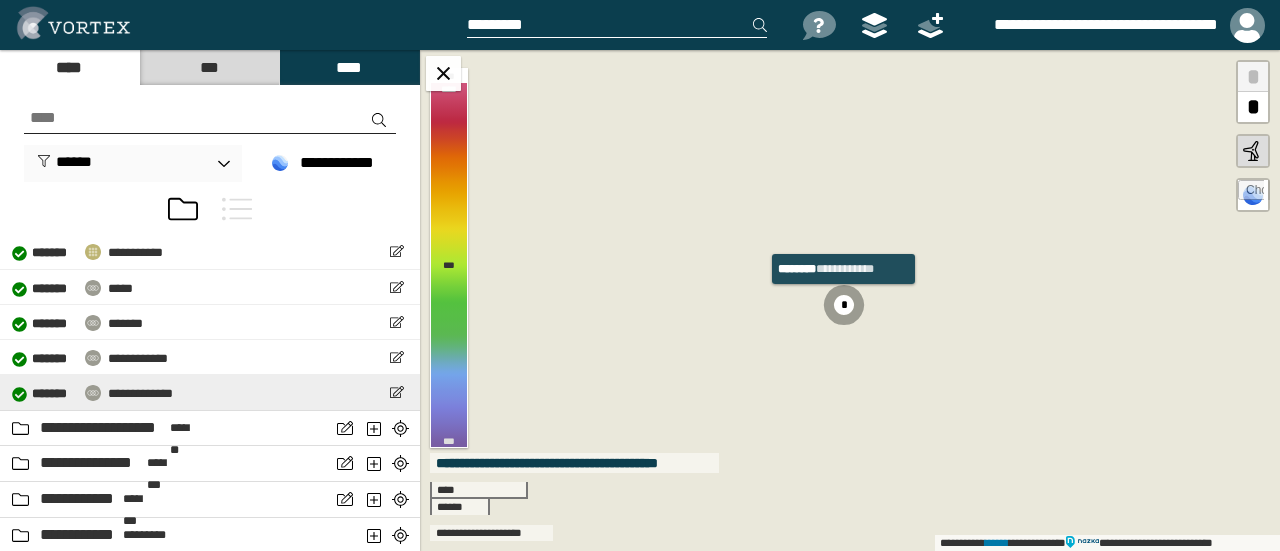 click on "**********" at bounding box center [140, 393] 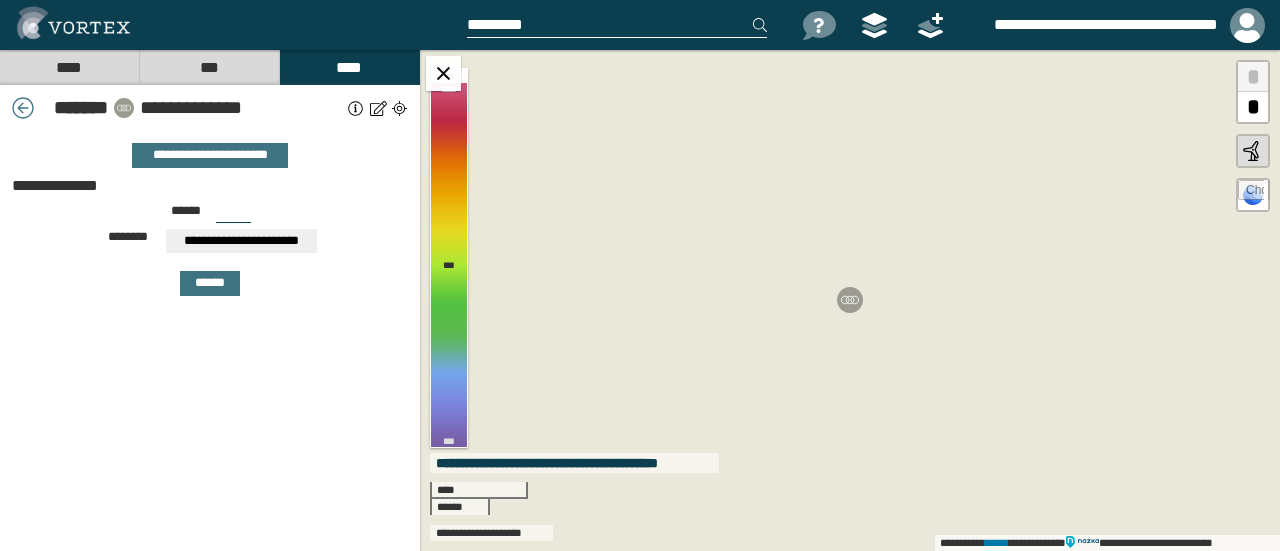 drag, startPoint x: 222, startPoint y: 215, endPoint x: 243, endPoint y: 214, distance: 21.023796 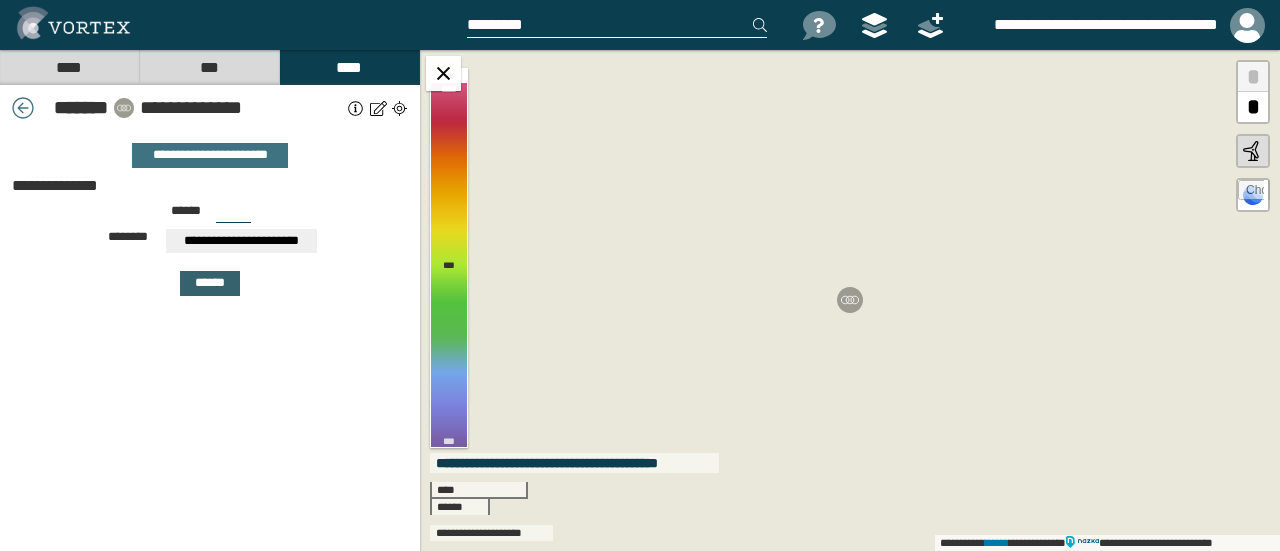 click on "******" at bounding box center (210, 283) 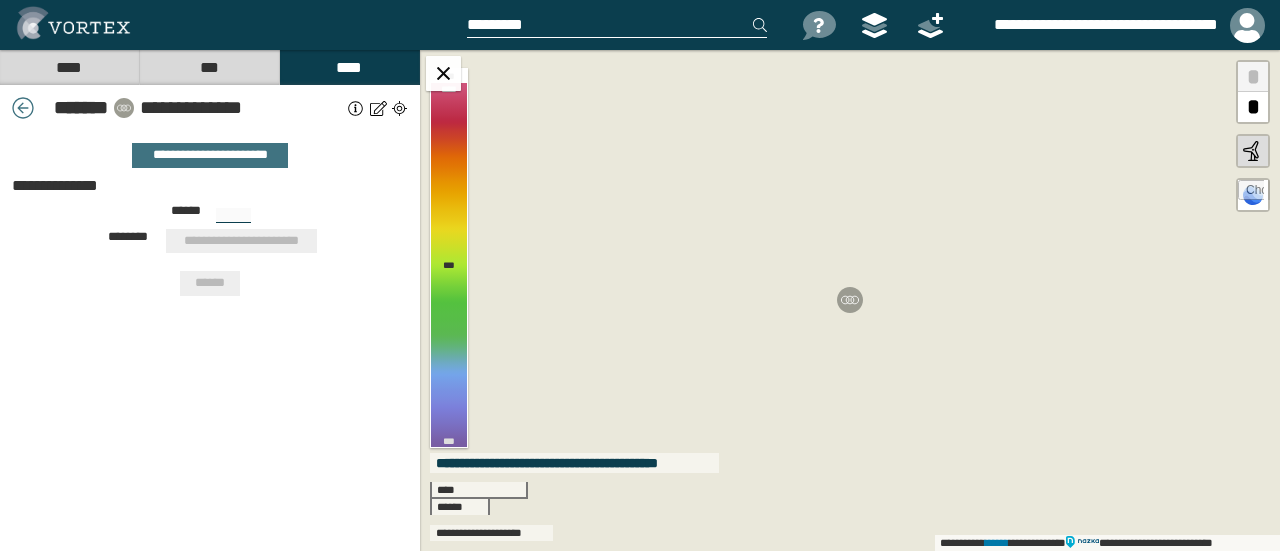 type on "***" 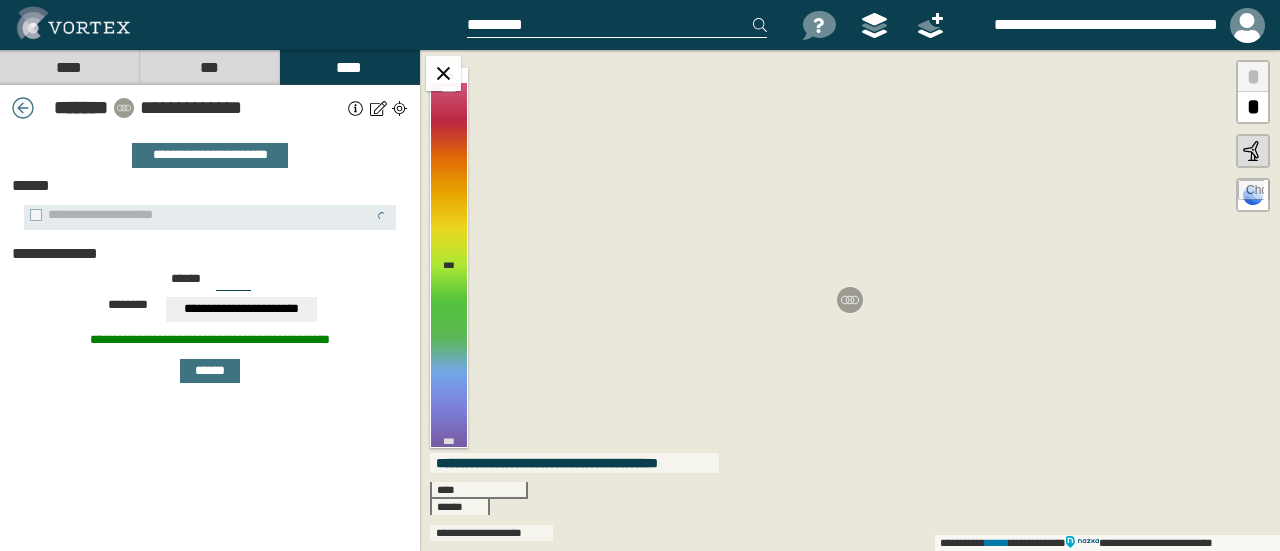 click at bounding box center [23, 108] 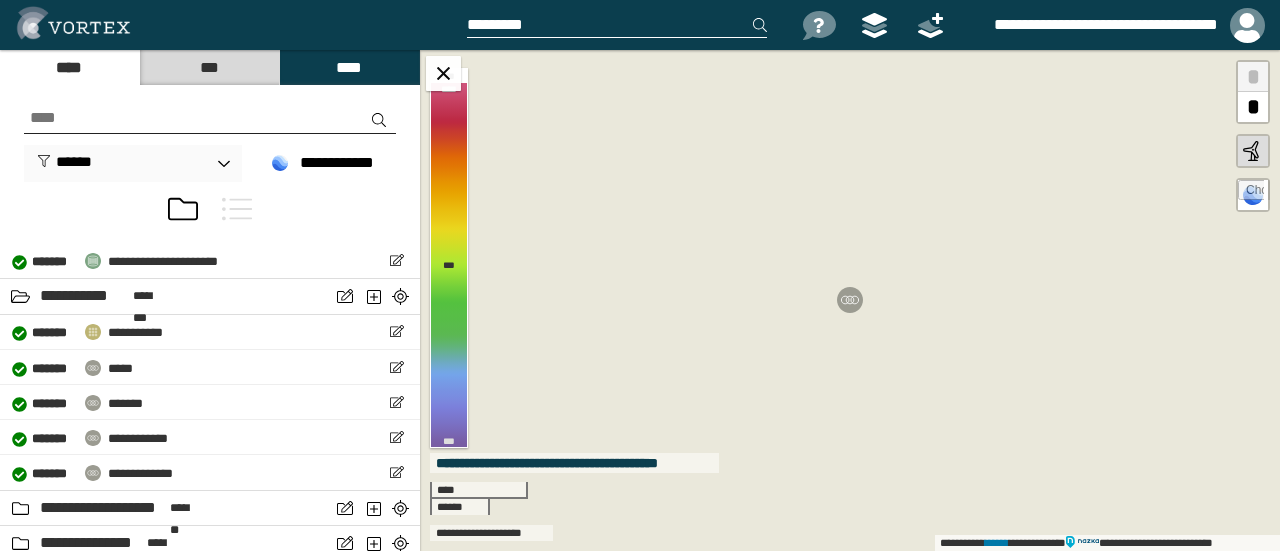 scroll, scrollTop: 600, scrollLeft: 0, axis: vertical 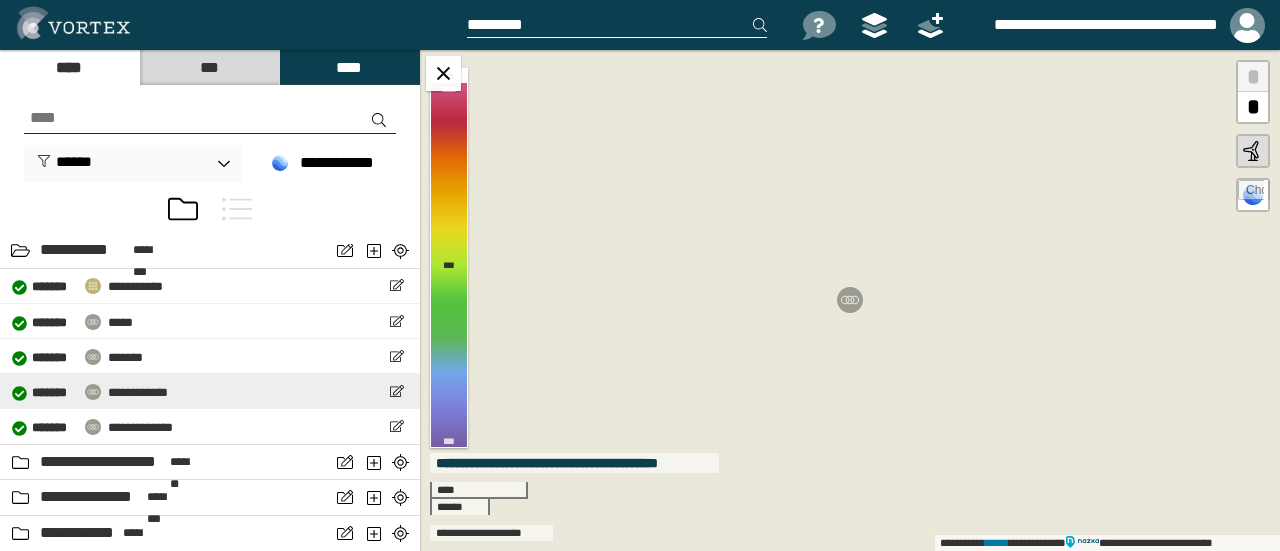 click on "**********" at bounding box center (210, 391) 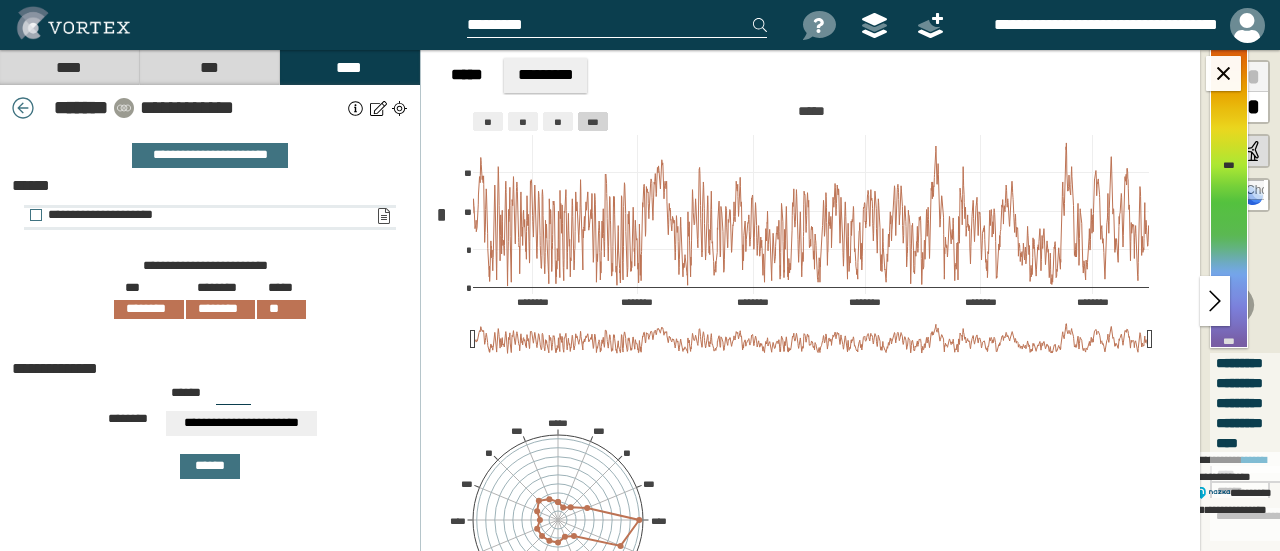 click on "**********" at bounding box center [383, 216] 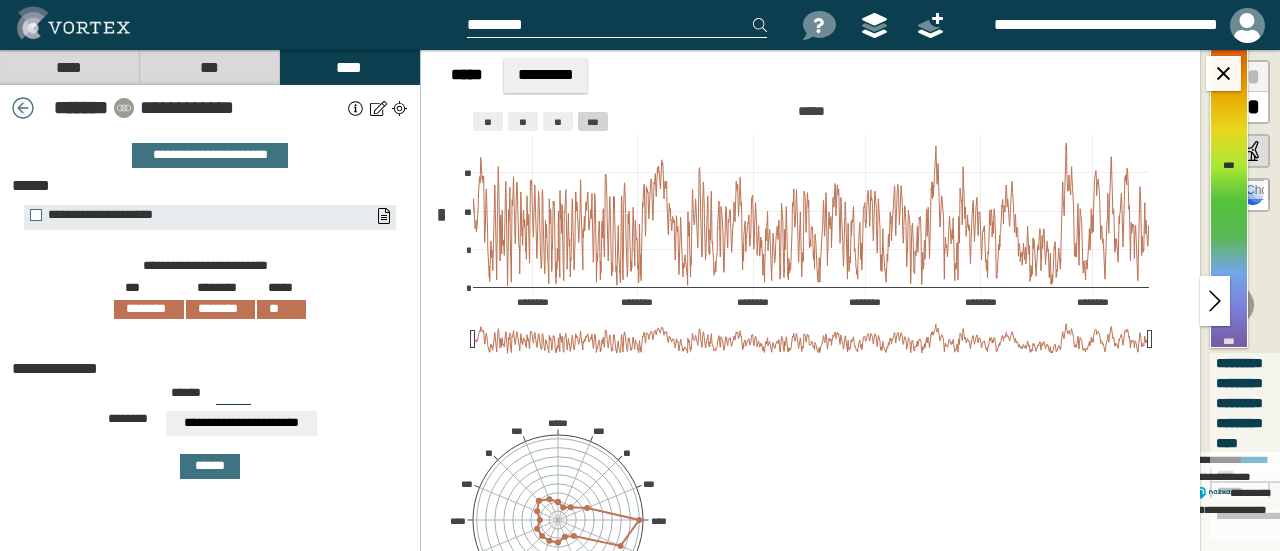 click at bounding box center (23, 108) 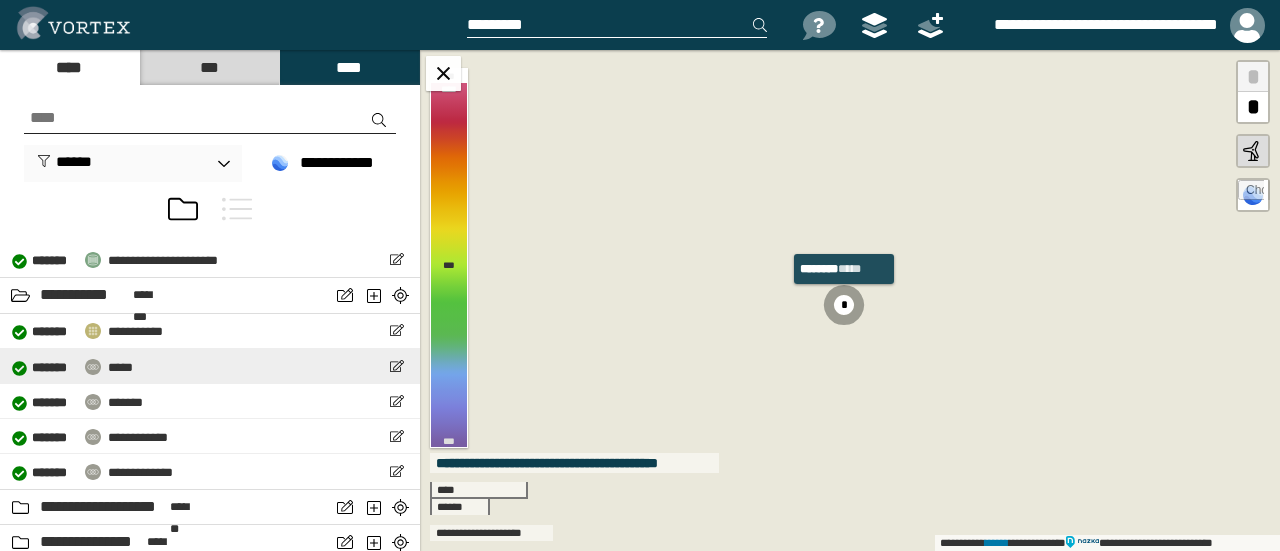 scroll, scrollTop: 600, scrollLeft: 0, axis: vertical 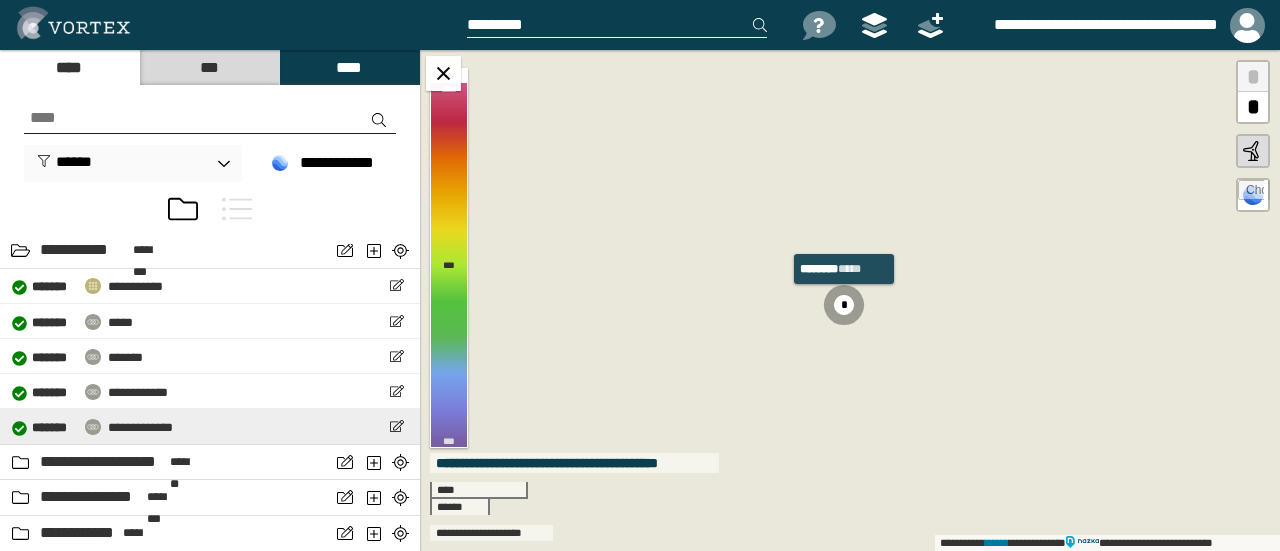 click on "**********" at bounding box center (140, 427) 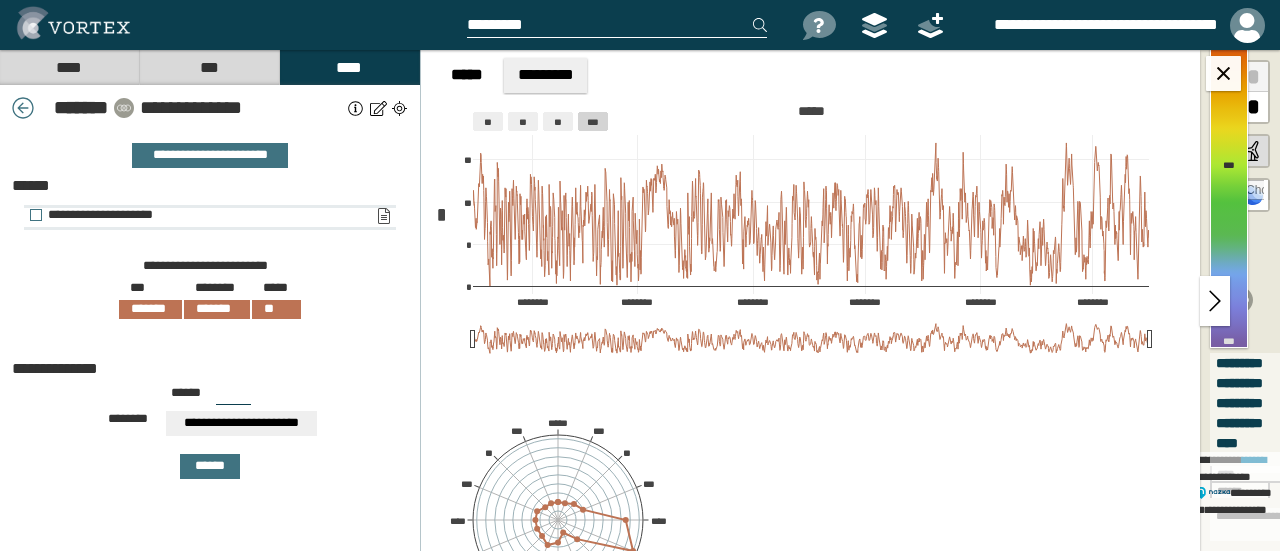 click on "**********" at bounding box center [383, 216] 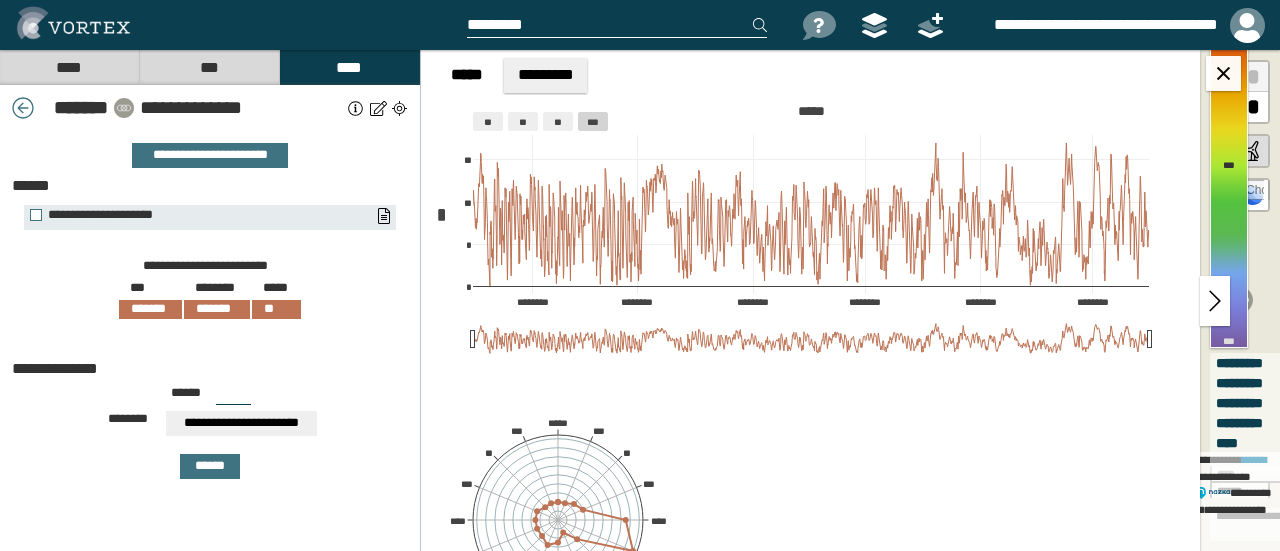 click on "**********" at bounding box center (210, 108) 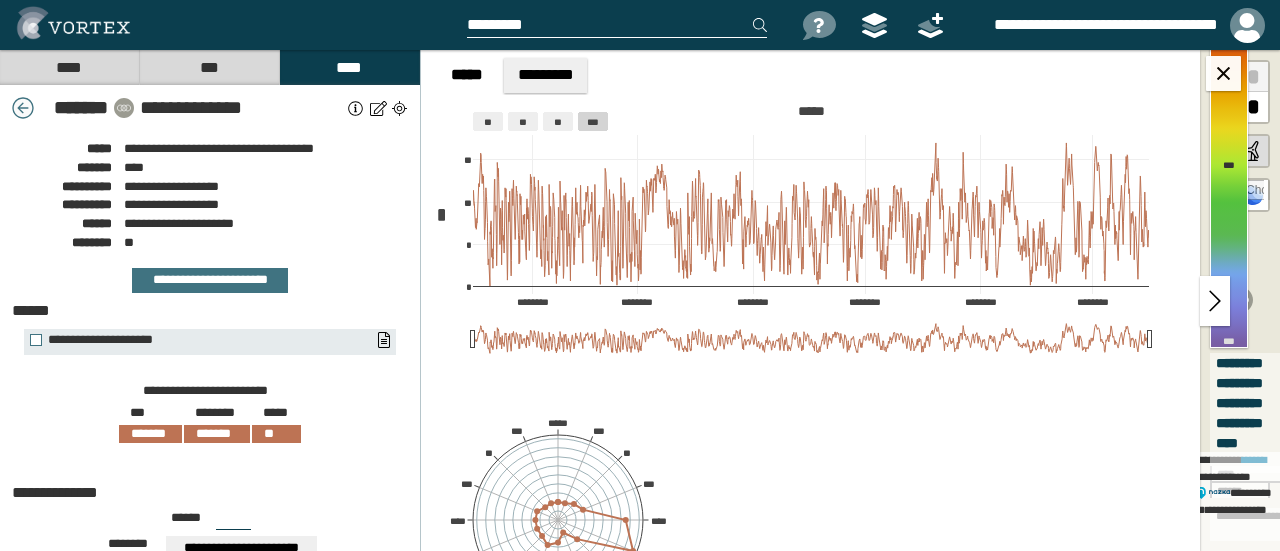 click at bounding box center (23, 108) 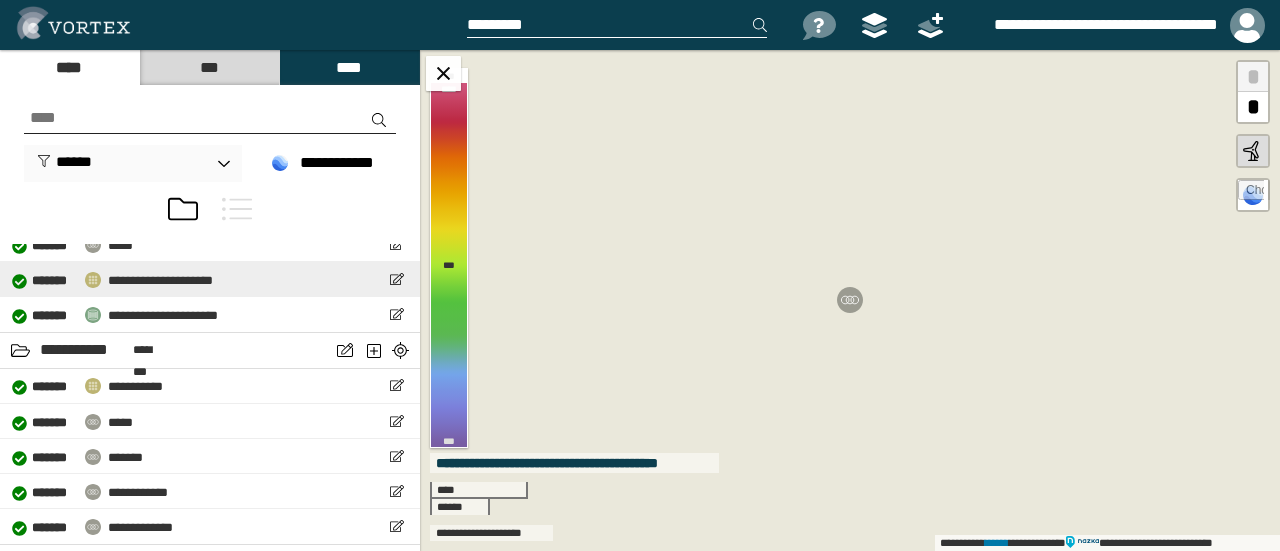 scroll, scrollTop: 600, scrollLeft: 0, axis: vertical 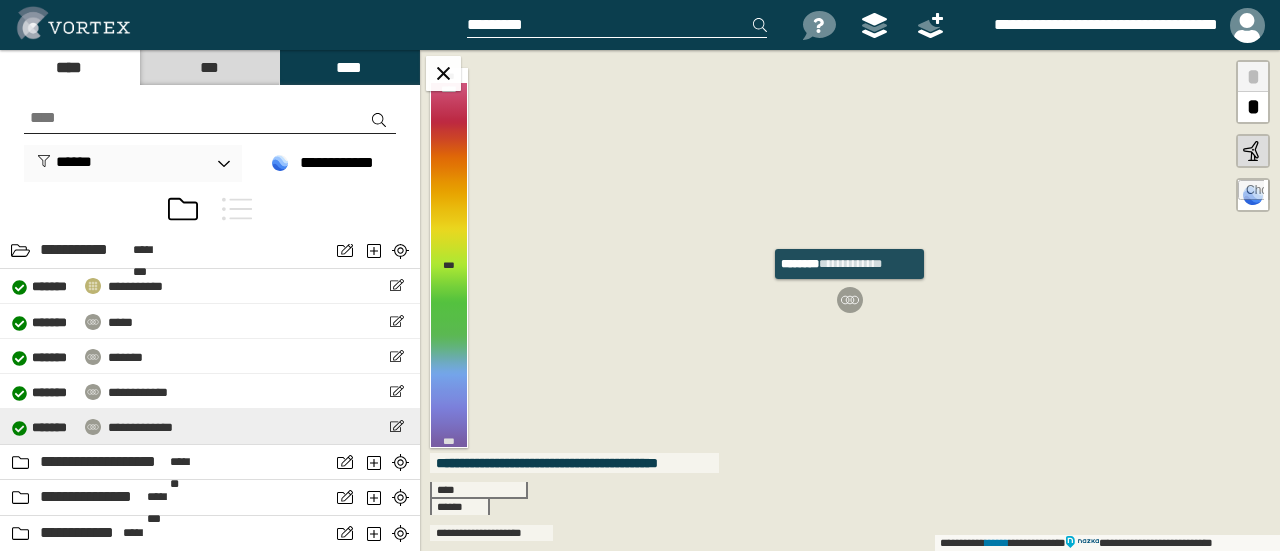 click on "**********" at bounding box center (210, 426) 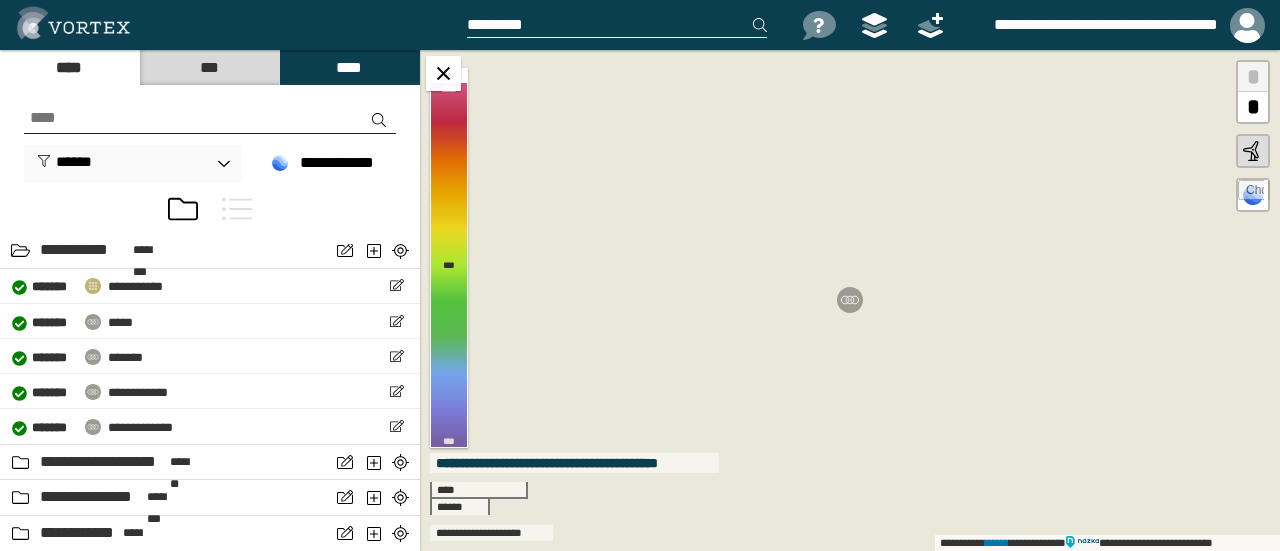 select on "*****" 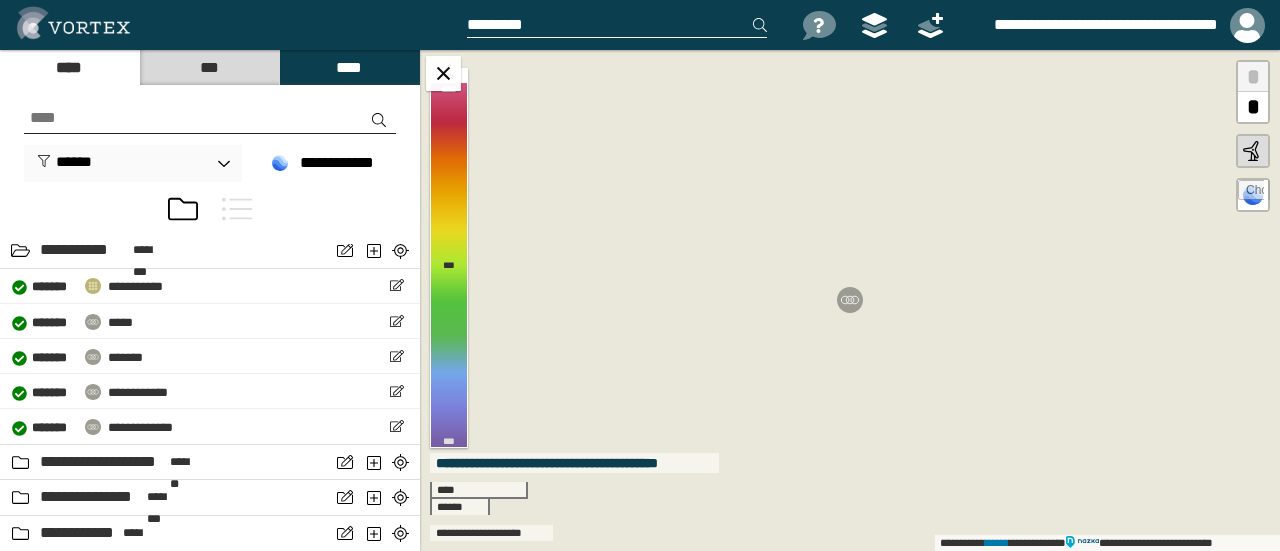 select on "**" 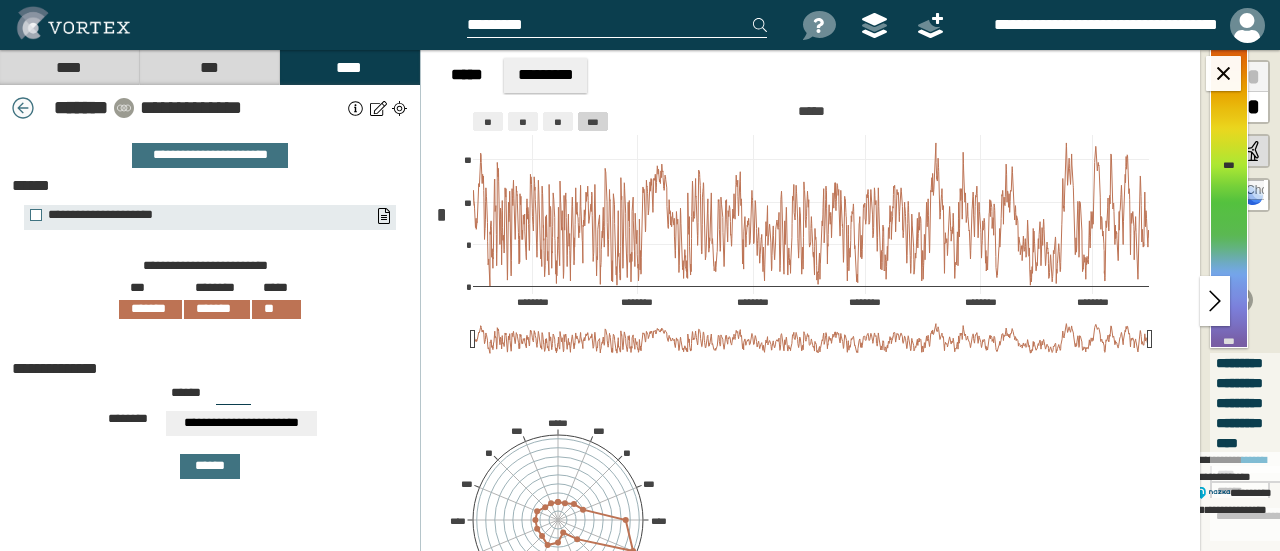 click at bounding box center [23, 108] 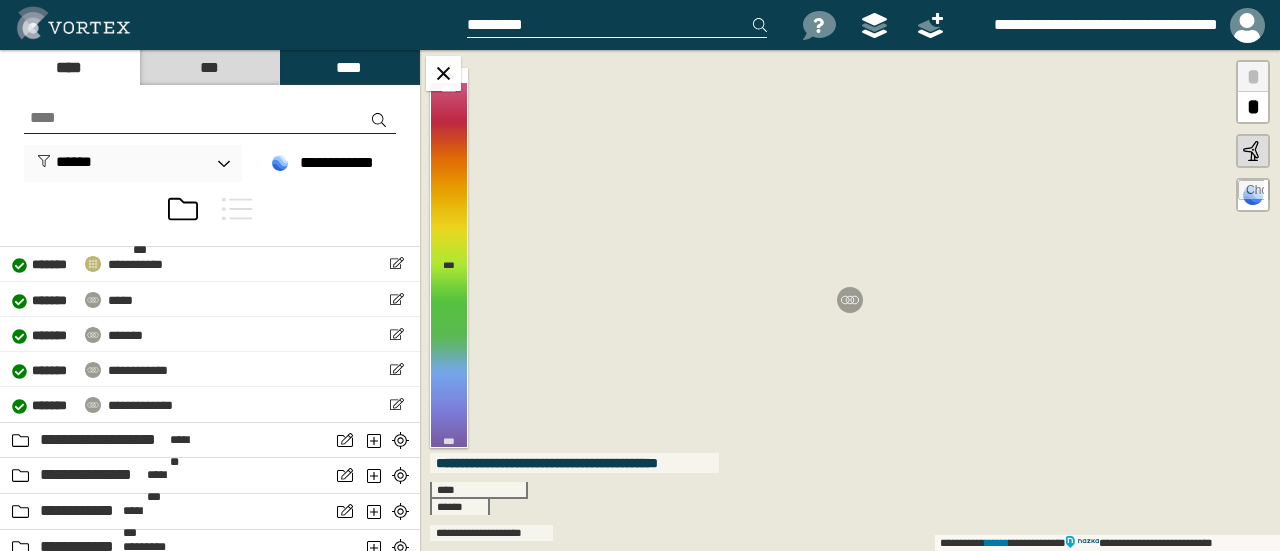 scroll, scrollTop: 634, scrollLeft: 0, axis: vertical 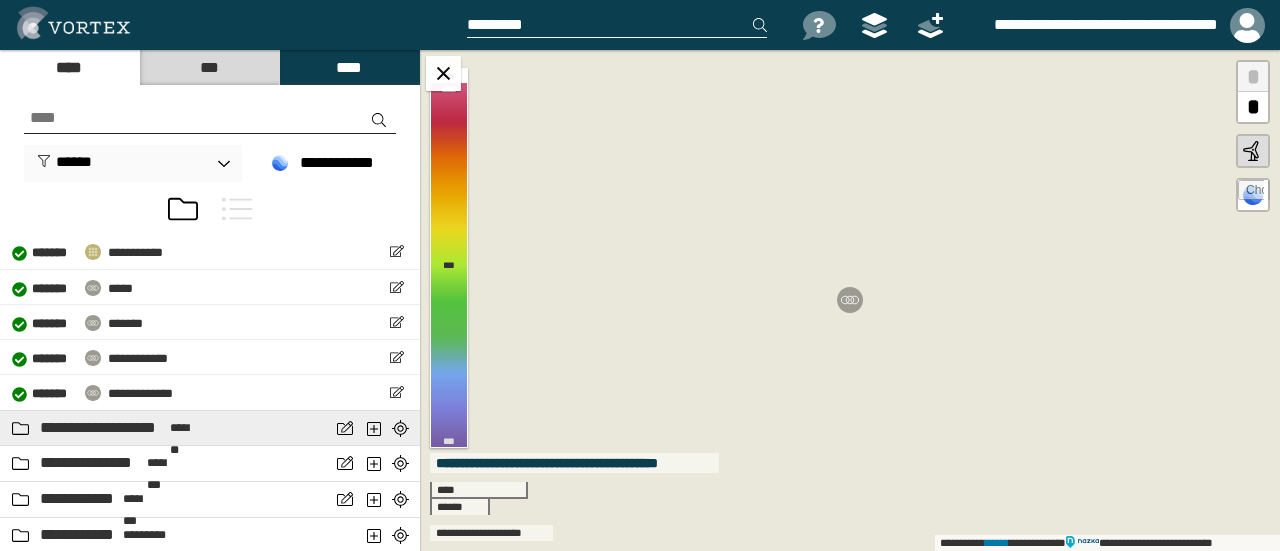 click on "**********" at bounding box center [102, 428] 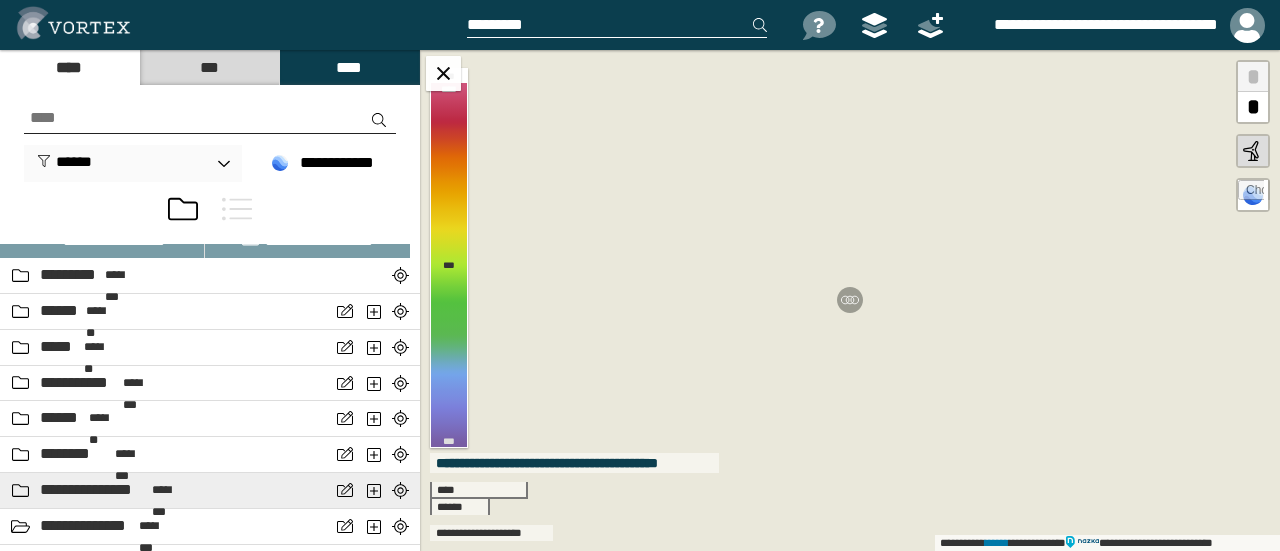 scroll, scrollTop: 0, scrollLeft: 0, axis: both 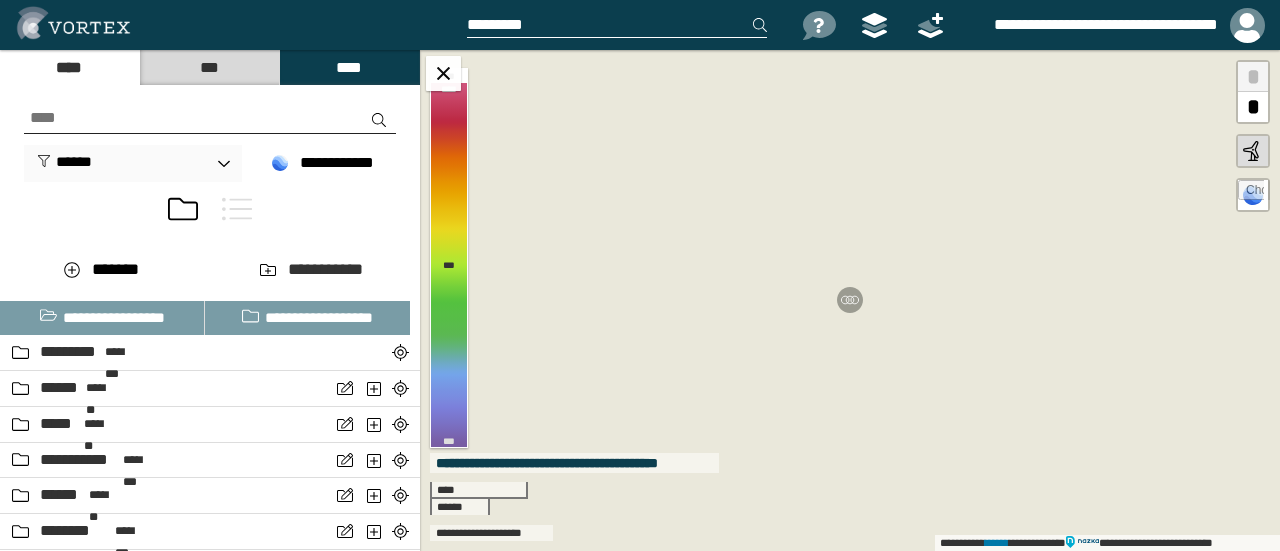 click at bounding box center [210, 118] 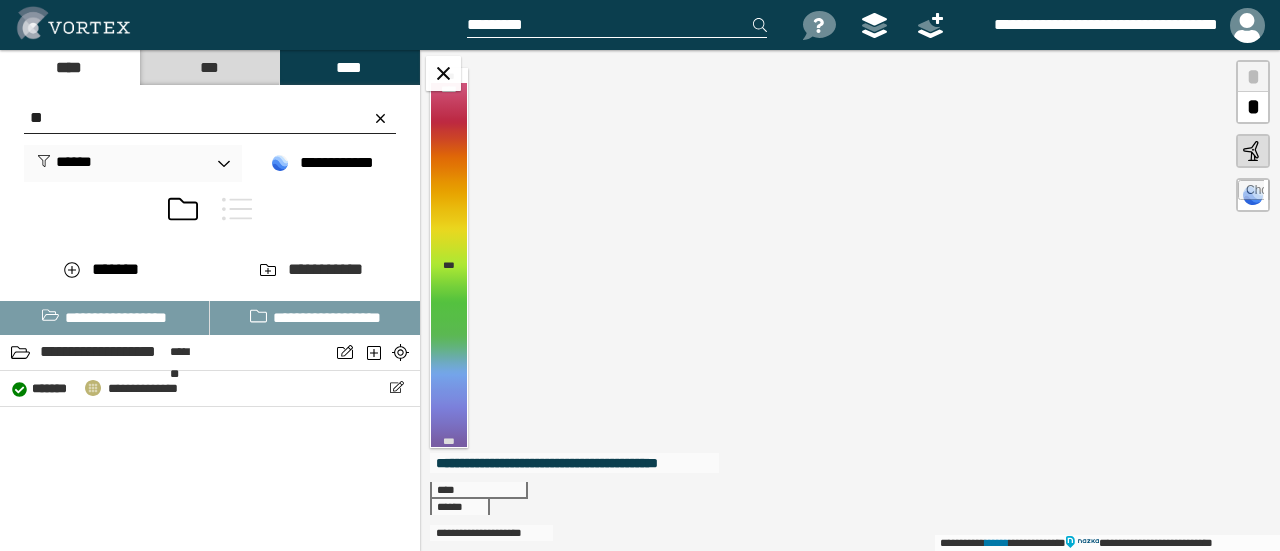 type on "*" 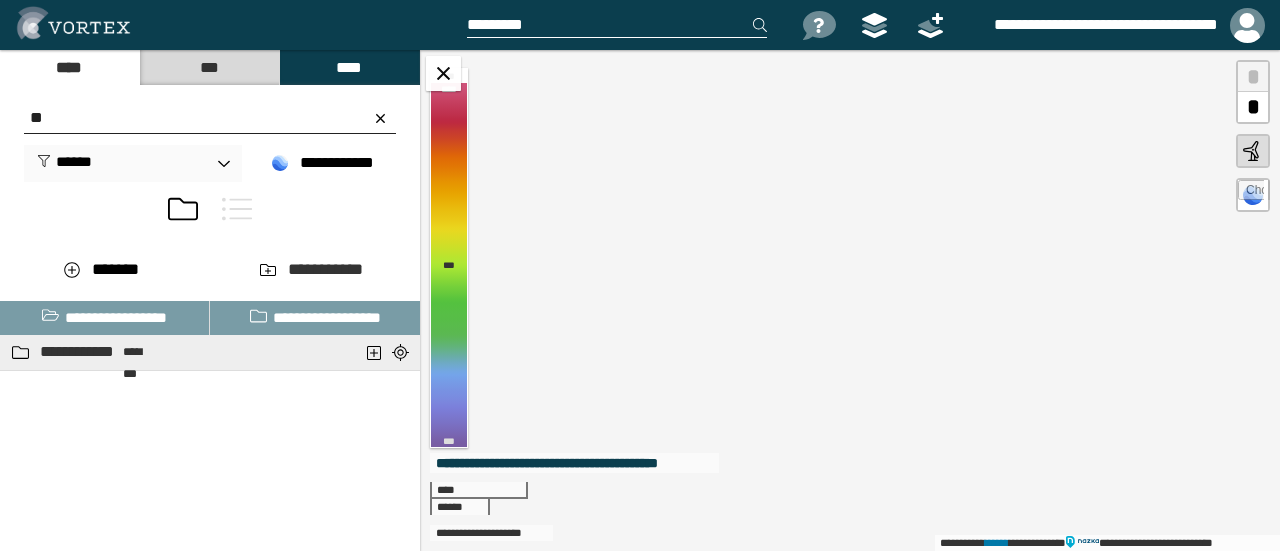 type on "**" 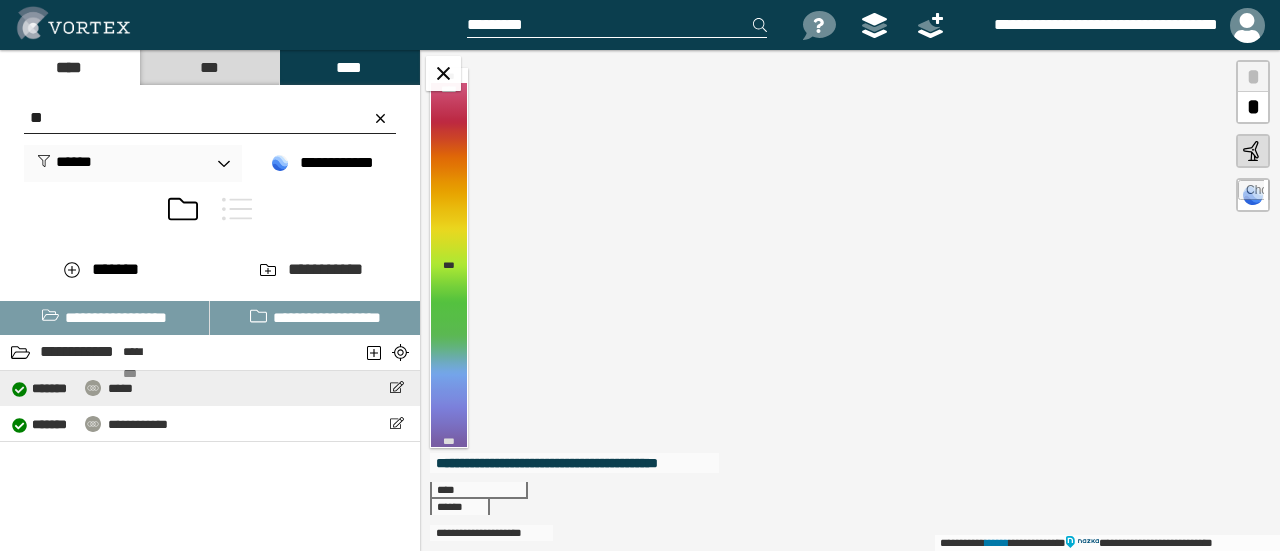 click on "**********" at bounding box center [210, 388] 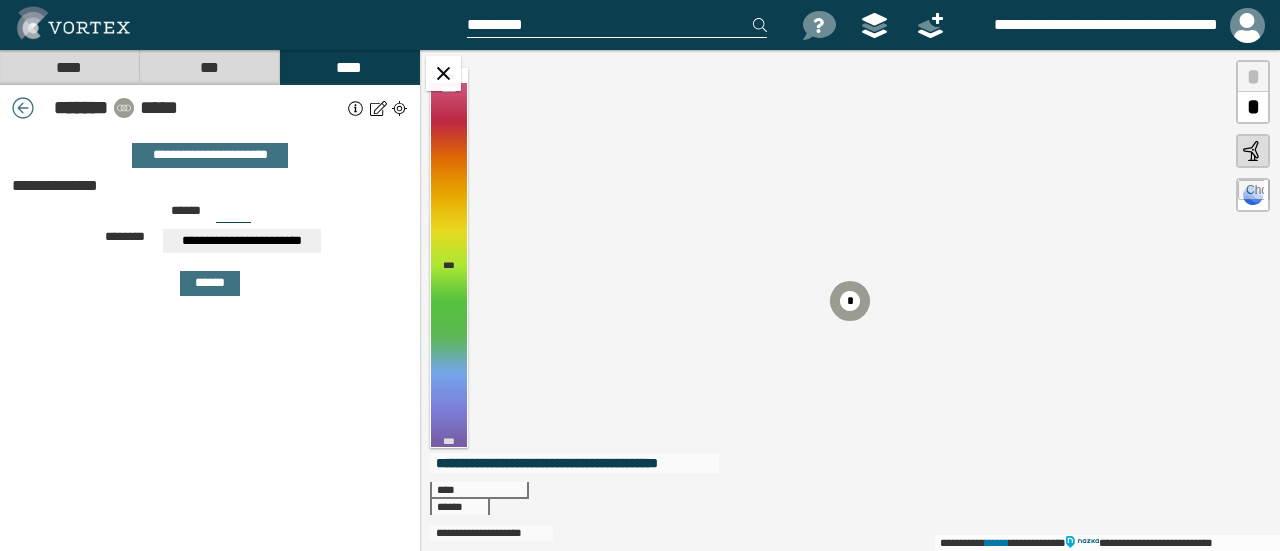 click at bounding box center (356, 108) 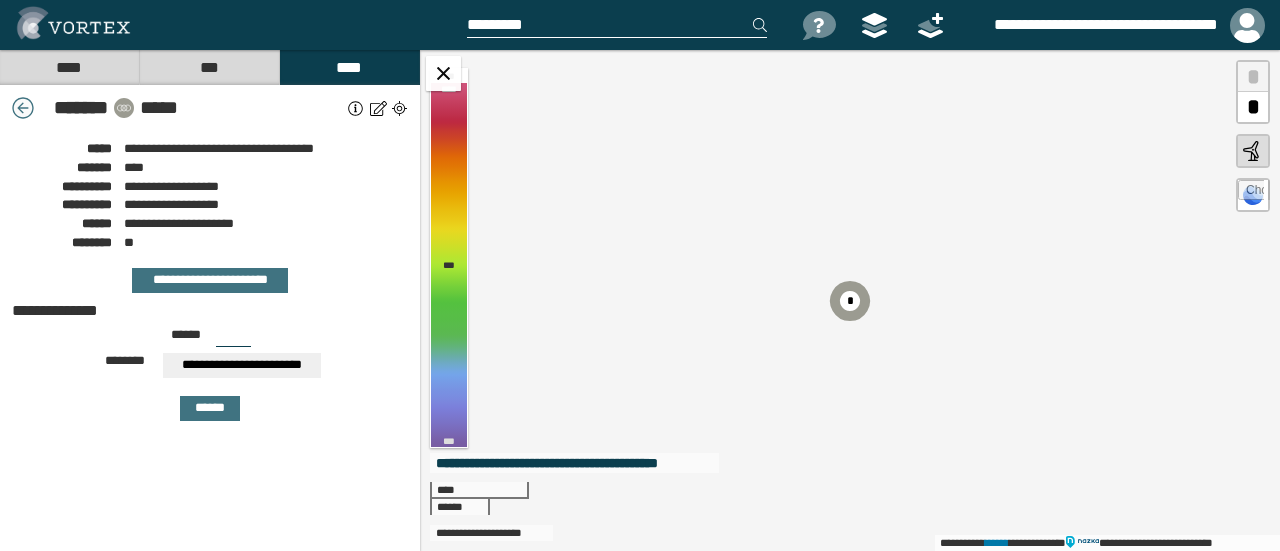 click at bounding box center [23, 108] 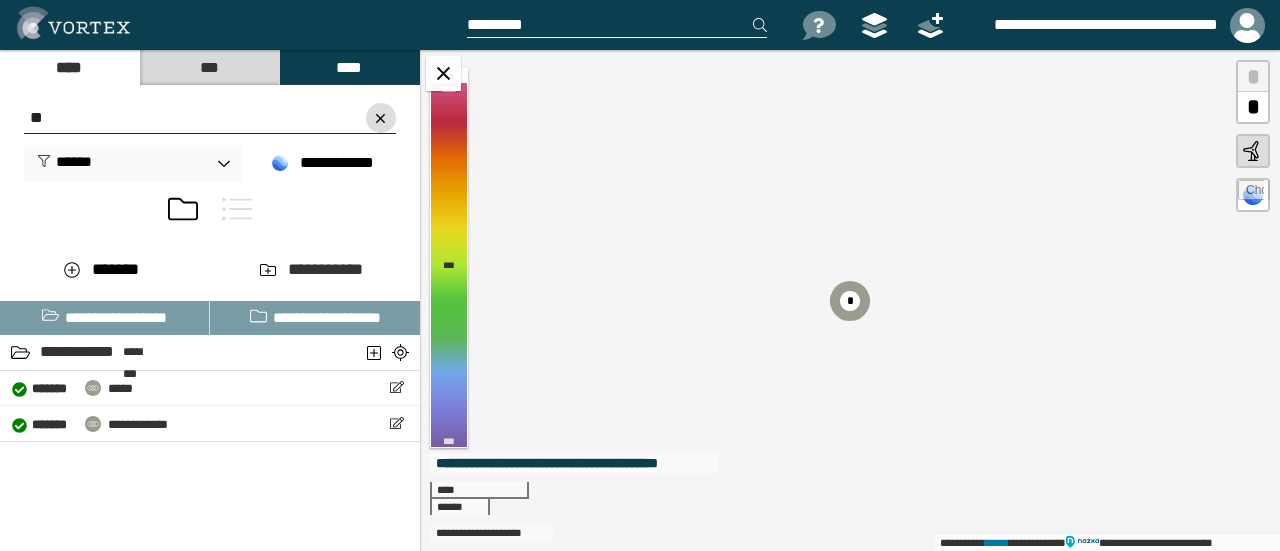 click at bounding box center (381, 118) 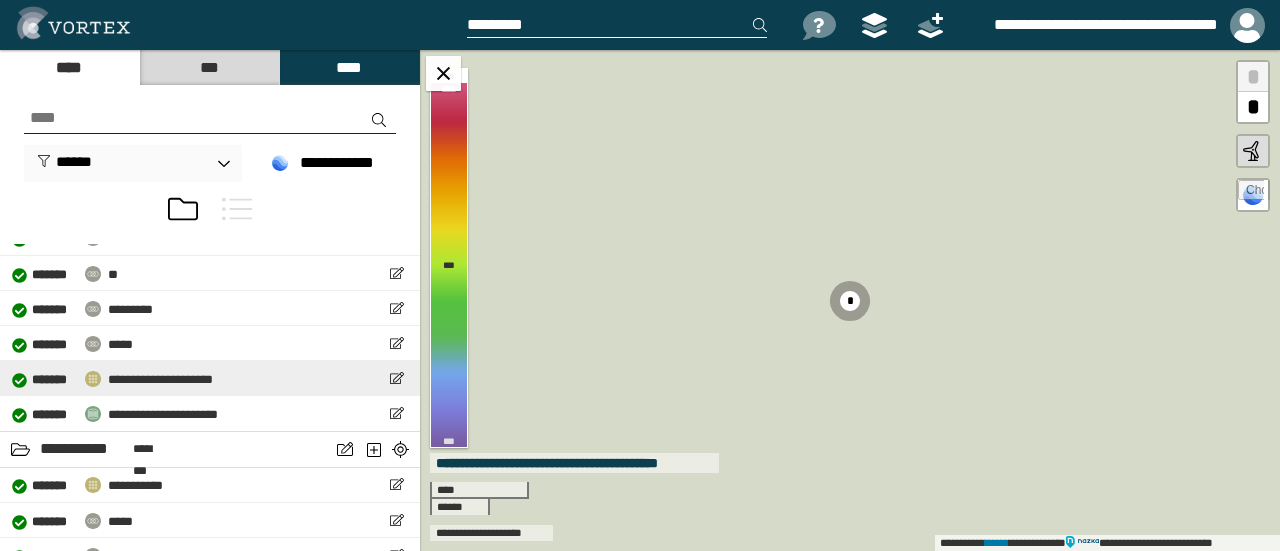 scroll, scrollTop: 600, scrollLeft: 0, axis: vertical 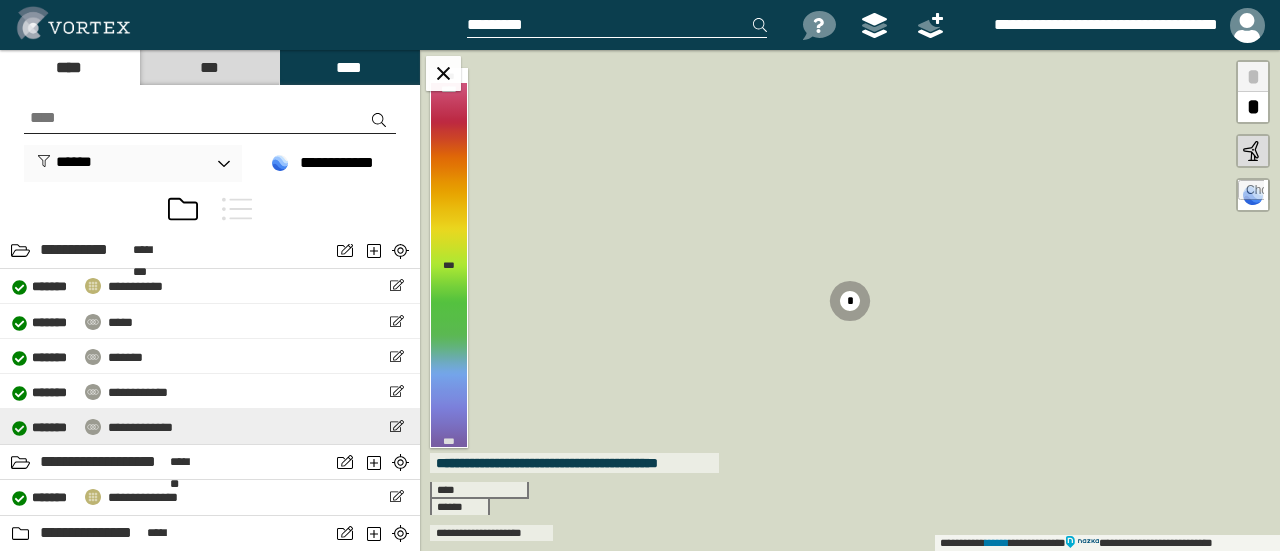 click on "**********" at bounding box center (140, 427) 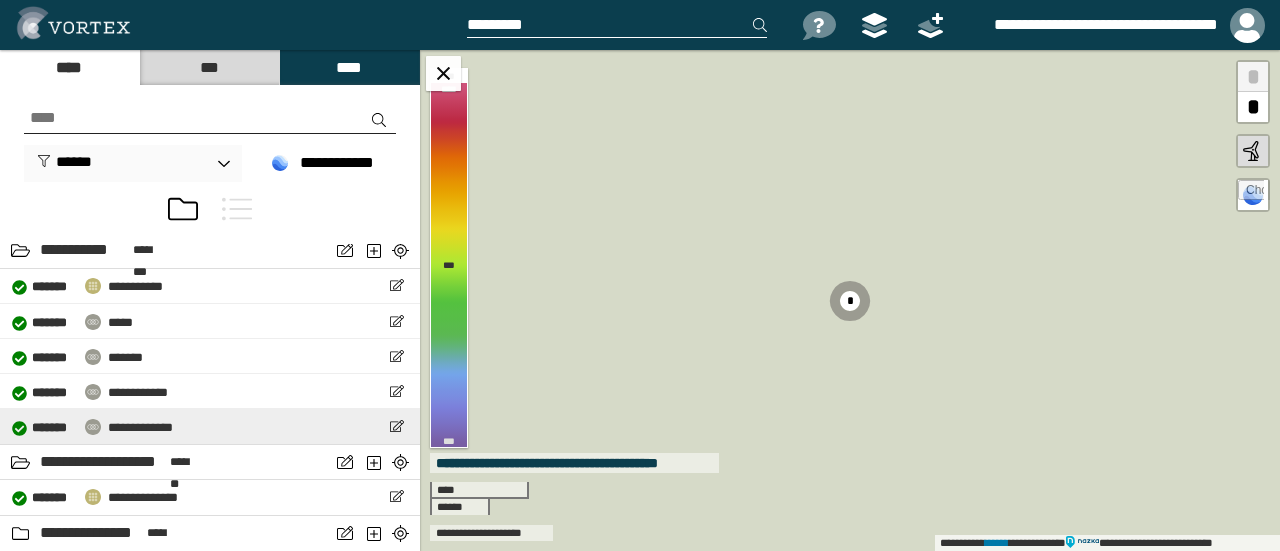 select on "*****" 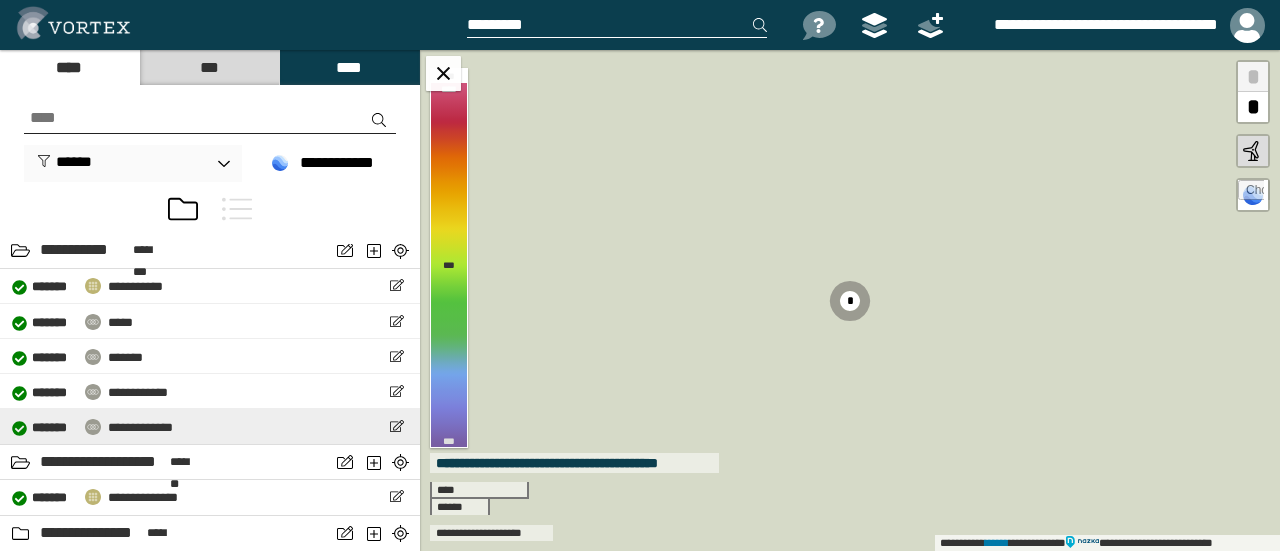 select on "**" 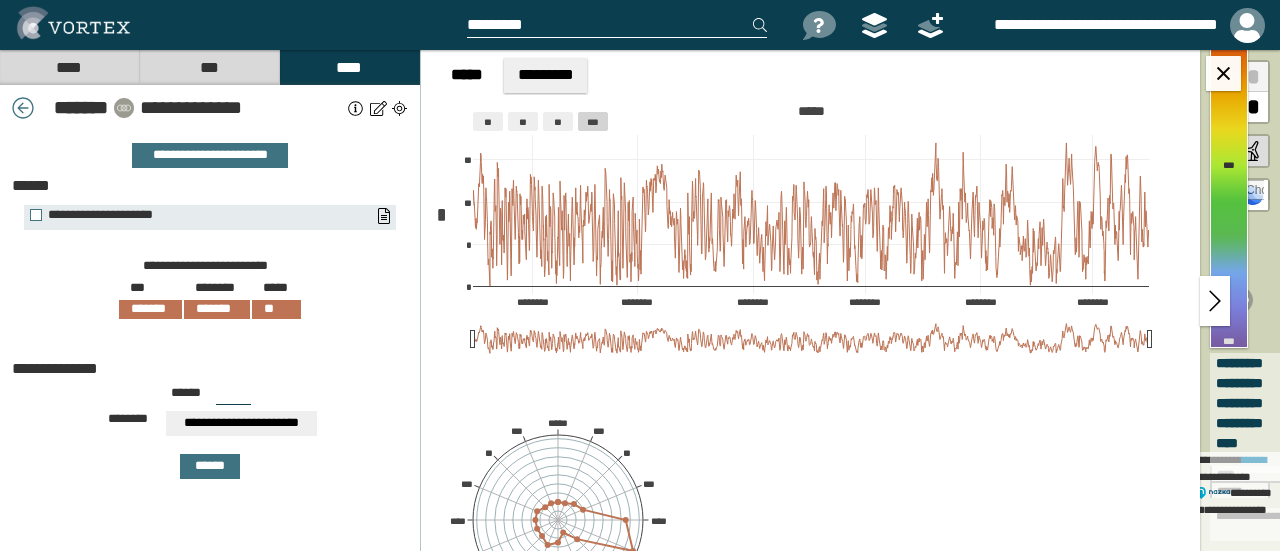 click on "**********" at bounding box center (241, 423) 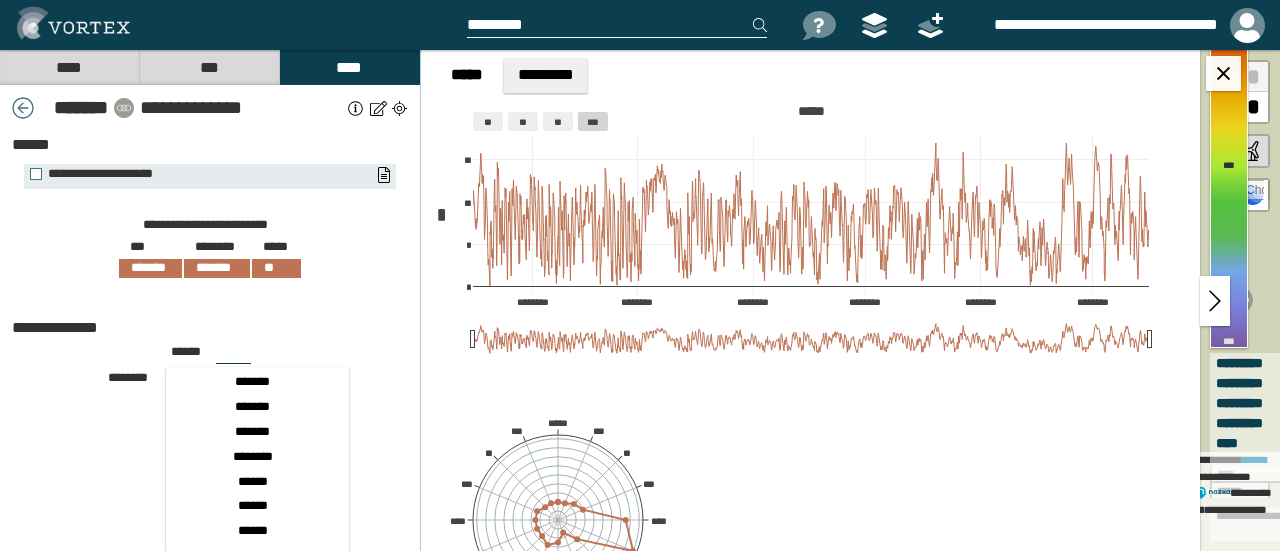 scroll, scrollTop: 63, scrollLeft: 0, axis: vertical 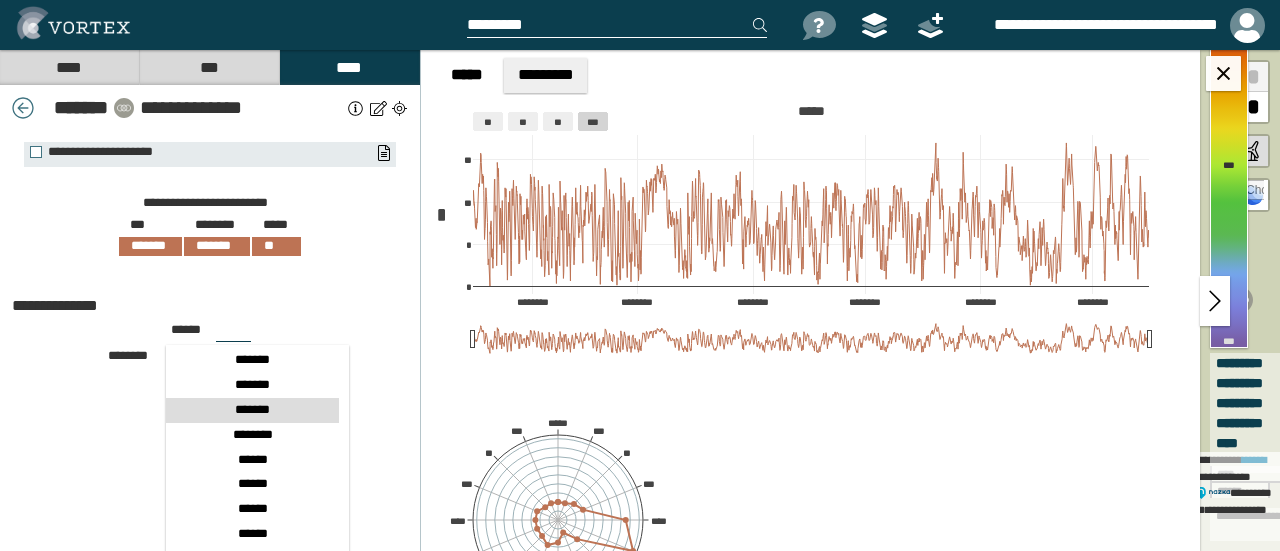 click on "*******" at bounding box center [252, 410] 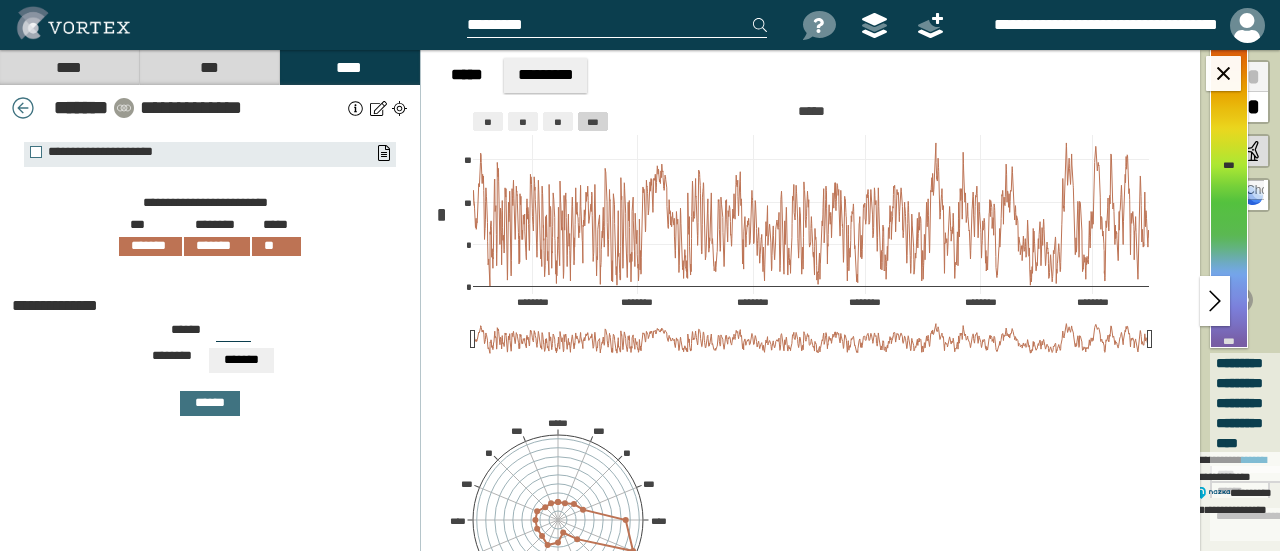 click on "**********" at bounding box center (210, 370) 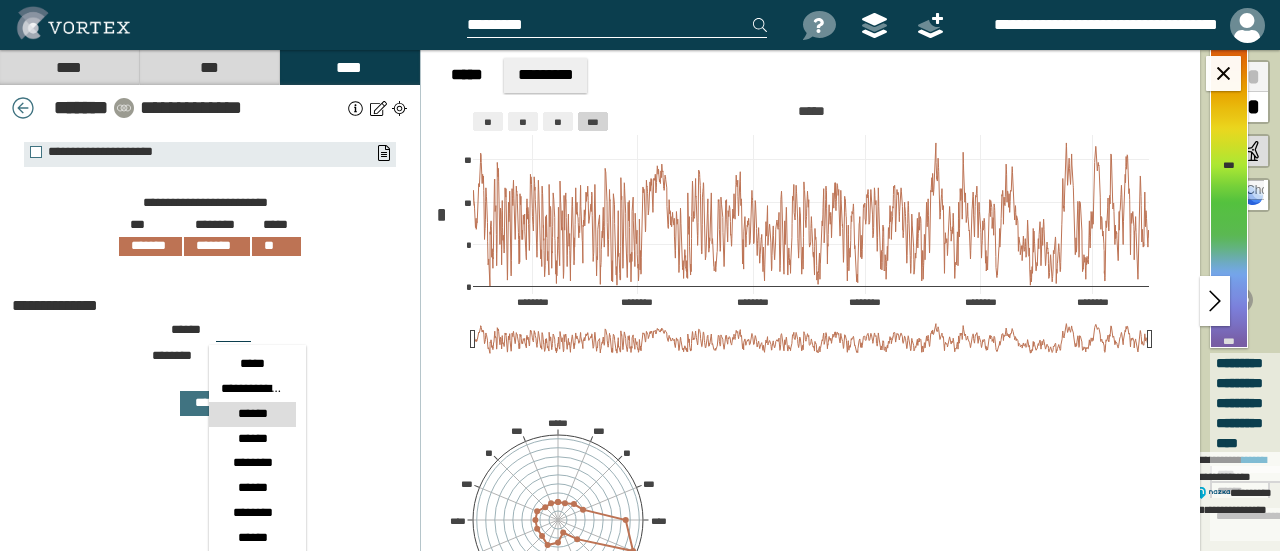 scroll, scrollTop: 400, scrollLeft: 0, axis: vertical 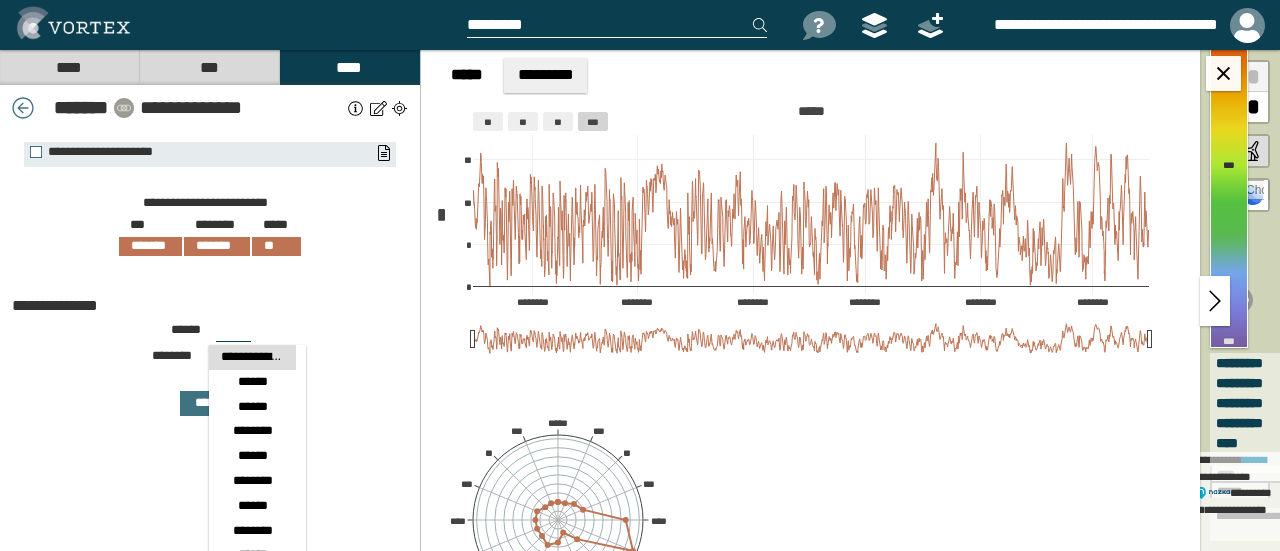click on "**********" at bounding box center (252, 357) 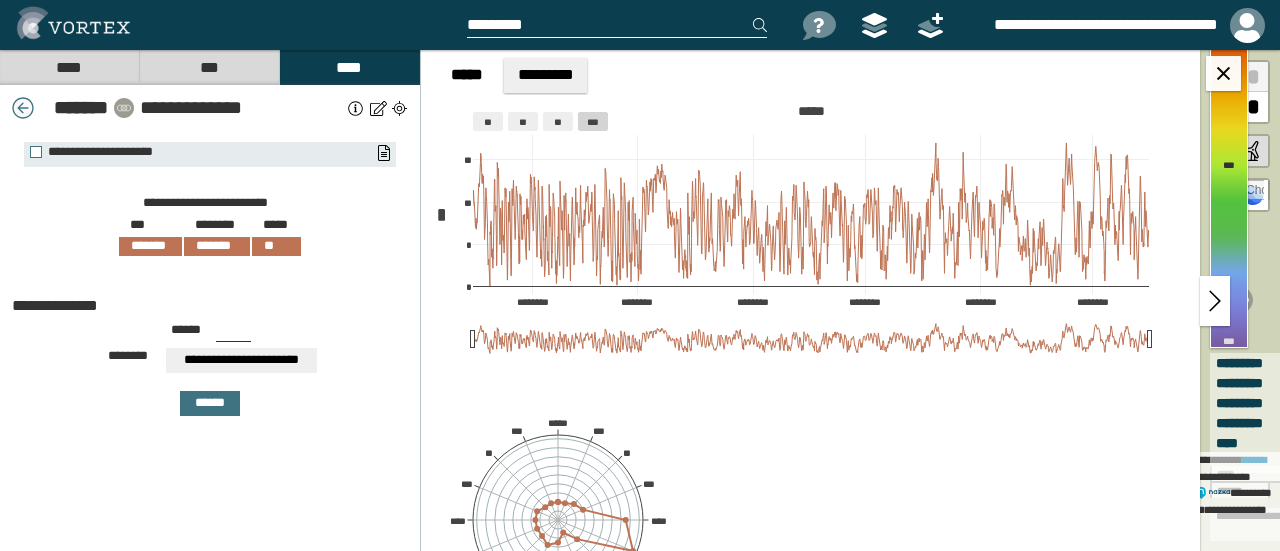 click at bounding box center (23, 108) 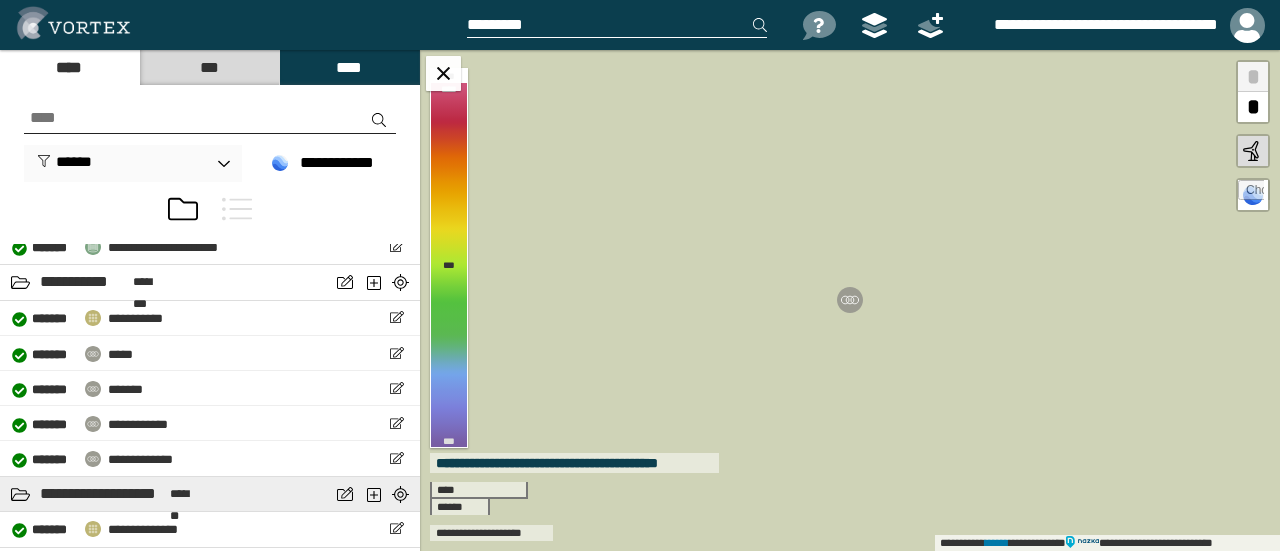 scroll, scrollTop: 600, scrollLeft: 0, axis: vertical 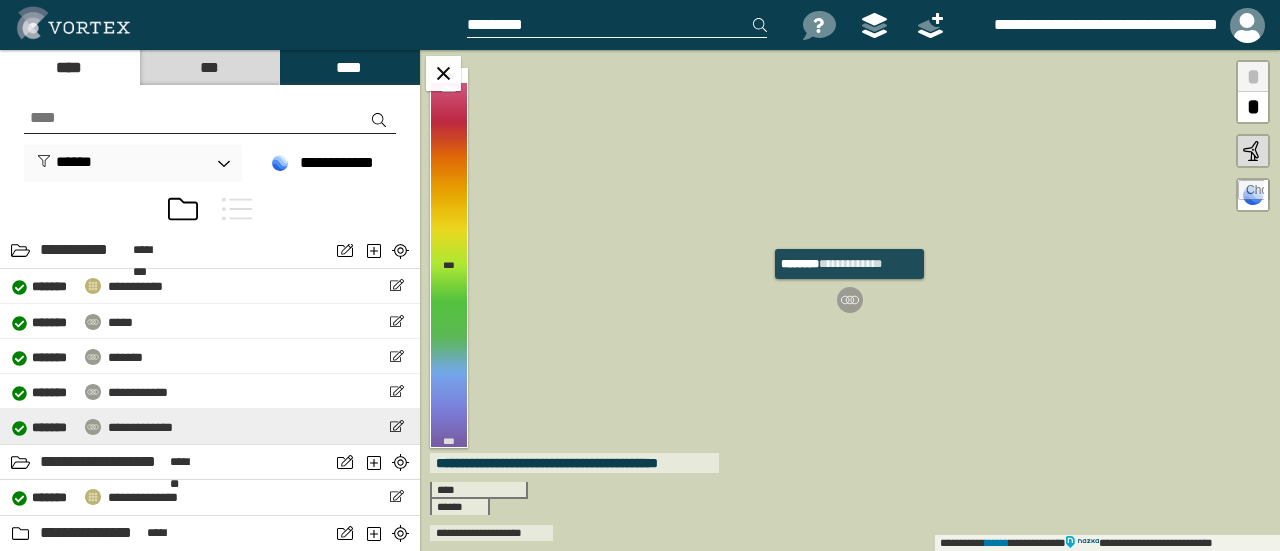 click on "**********" at bounding box center (140, 427) 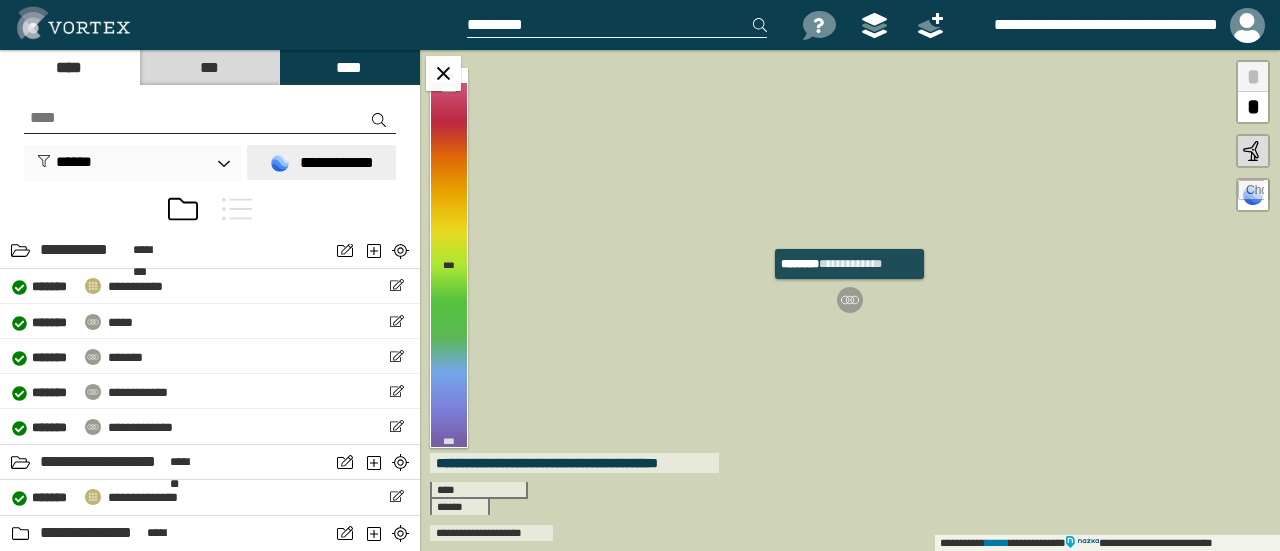 select on "*****" 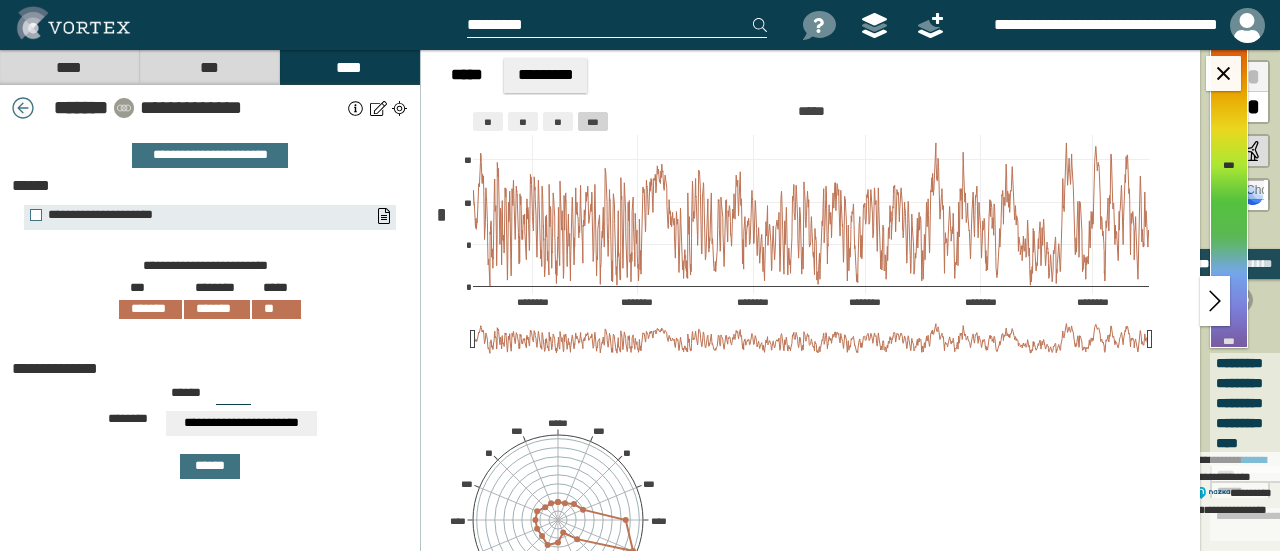 click at bounding box center (23, 108) 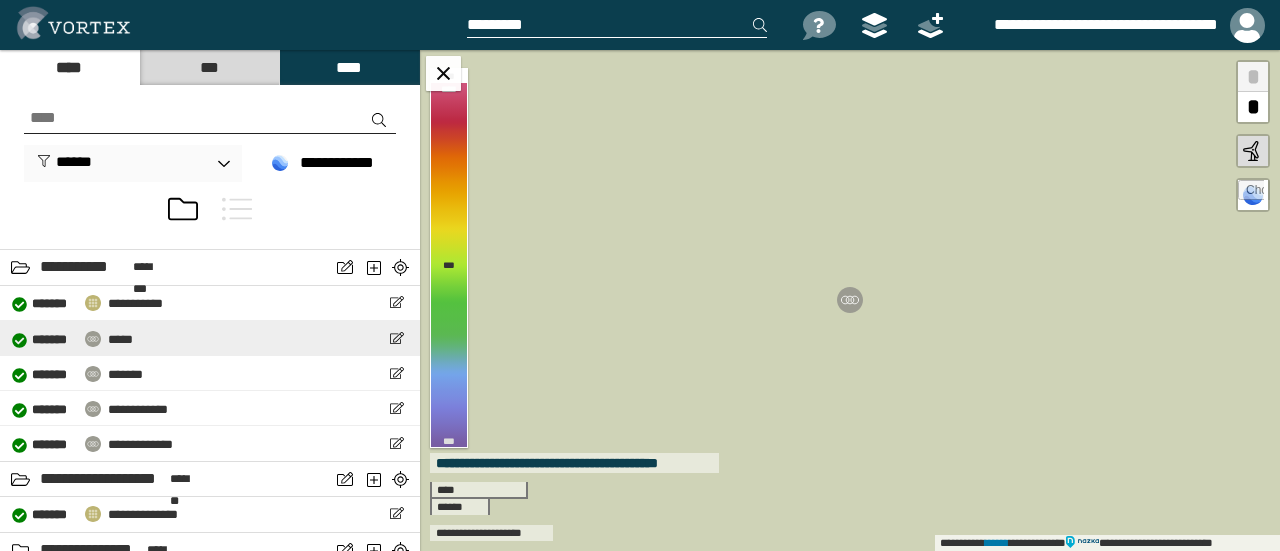 scroll, scrollTop: 700, scrollLeft: 0, axis: vertical 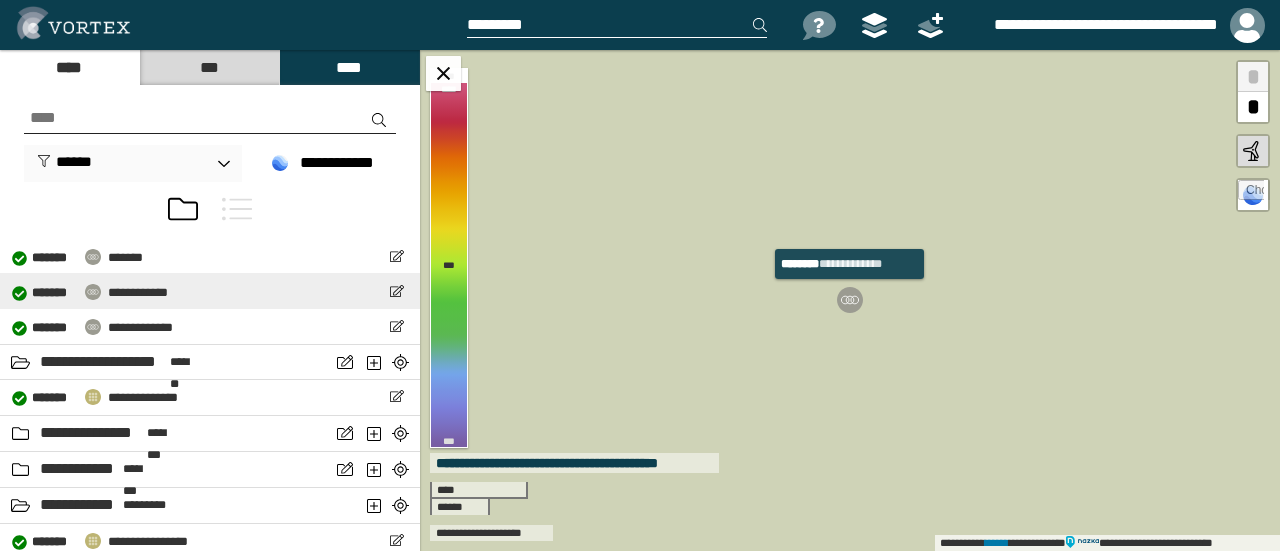 drag, startPoint x: 175, startPoint y: 289, endPoint x: 202, endPoint y: 303, distance: 30.413813 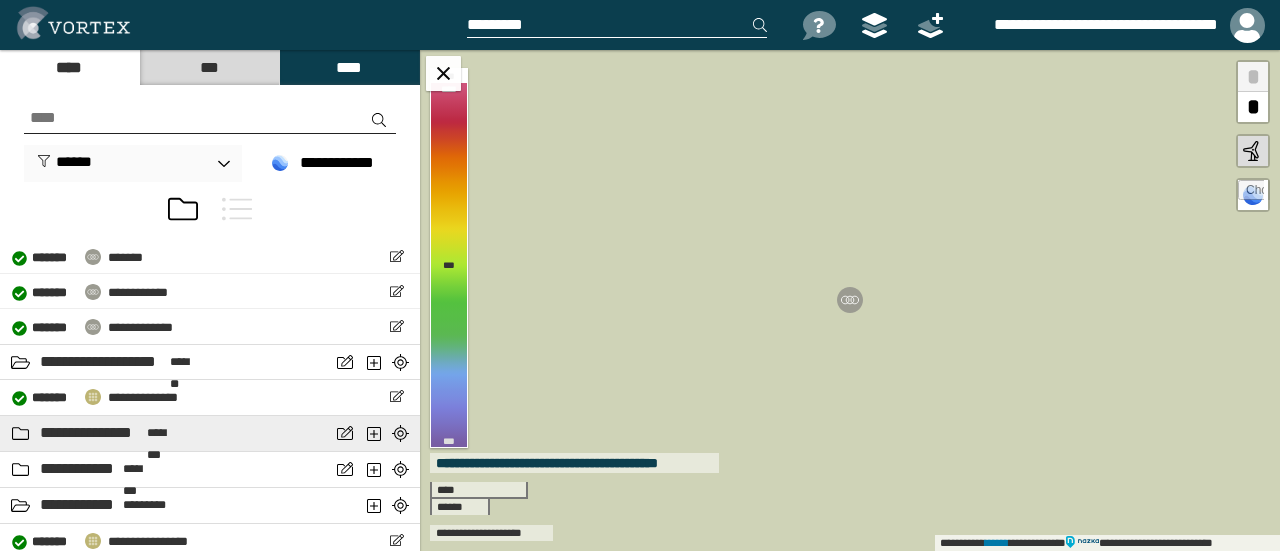 select on "*****" 